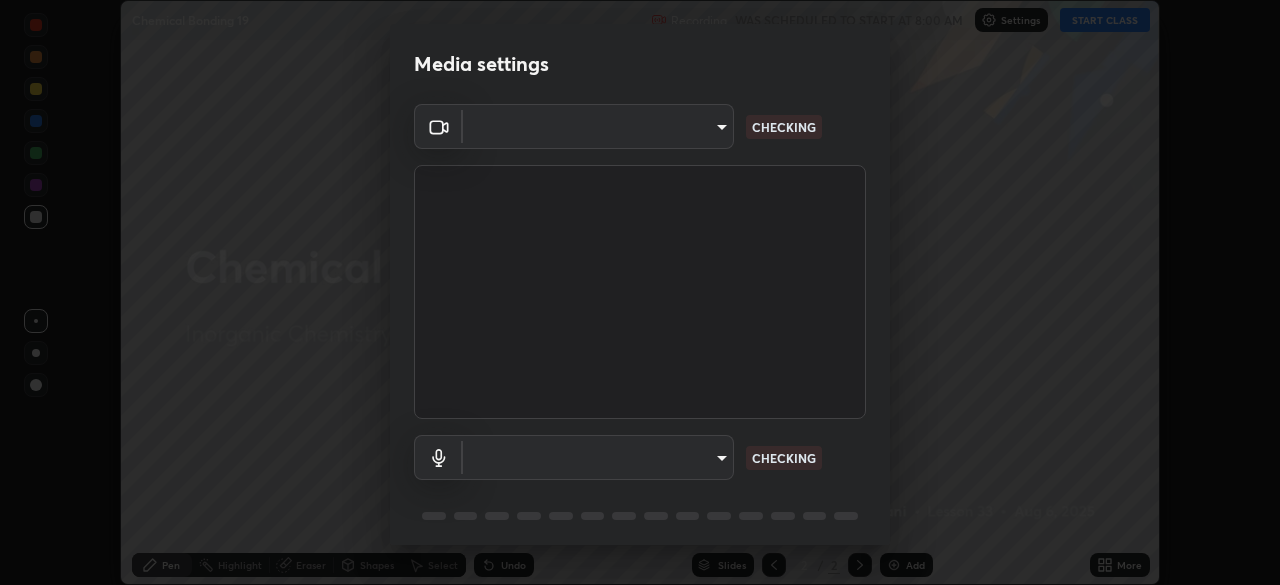 scroll, scrollTop: 0, scrollLeft: 0, axis: both 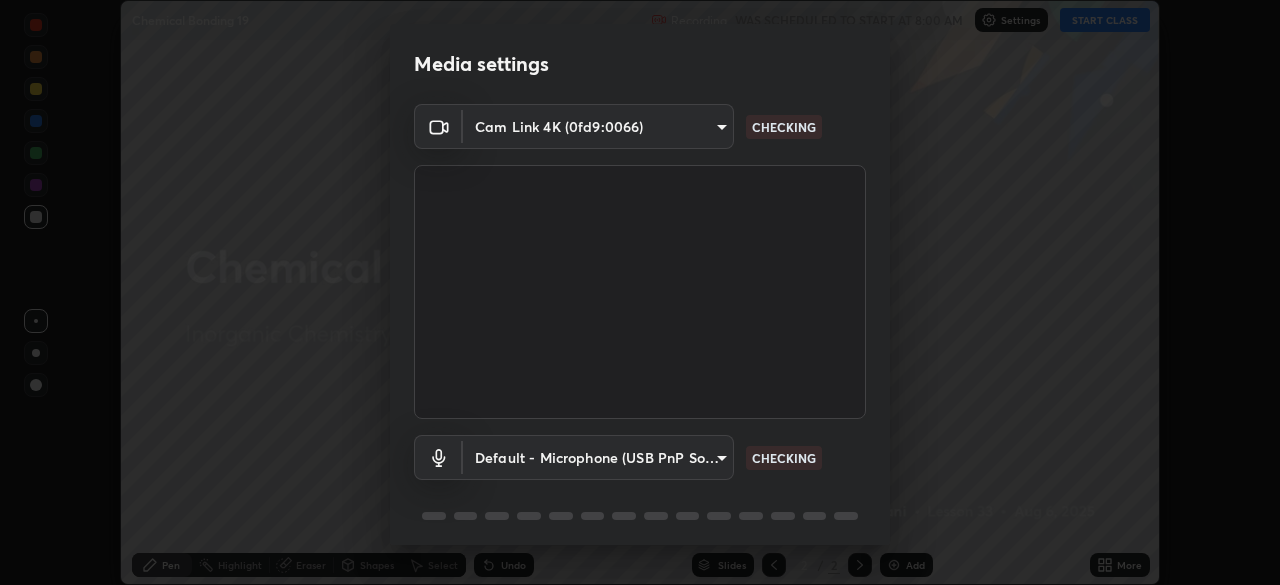 click on "Erase all Chemical Bonding 19 Recording WAS SCHEDULED TO START AT  8:00 AM Settings START CLASS Setting up your live class Chemical Bonding 19 • L33 of Inorganic Chemistry [FULL_NAME] Pen Highlight Eraser Shapes Select Undo Slides 2 / 2 Add More No doubts shared Encourage your learners to ask a doubt for better clarity Report an issue Reason for reporting Buffering Chat not working Audio - Video sync issue Educator video quality low ​ Attach an image Report Media settings Cam Link 4K (0fd9:0066) b836b1746bc57e858dac7ff1eb7f6fa2ca3122fce8273d052bbc38d86990041a CHECKING Default - Microphone (USB PnP Sound Device) default CHECKING 1 / 5 Next" at bounding box center [640, 292] 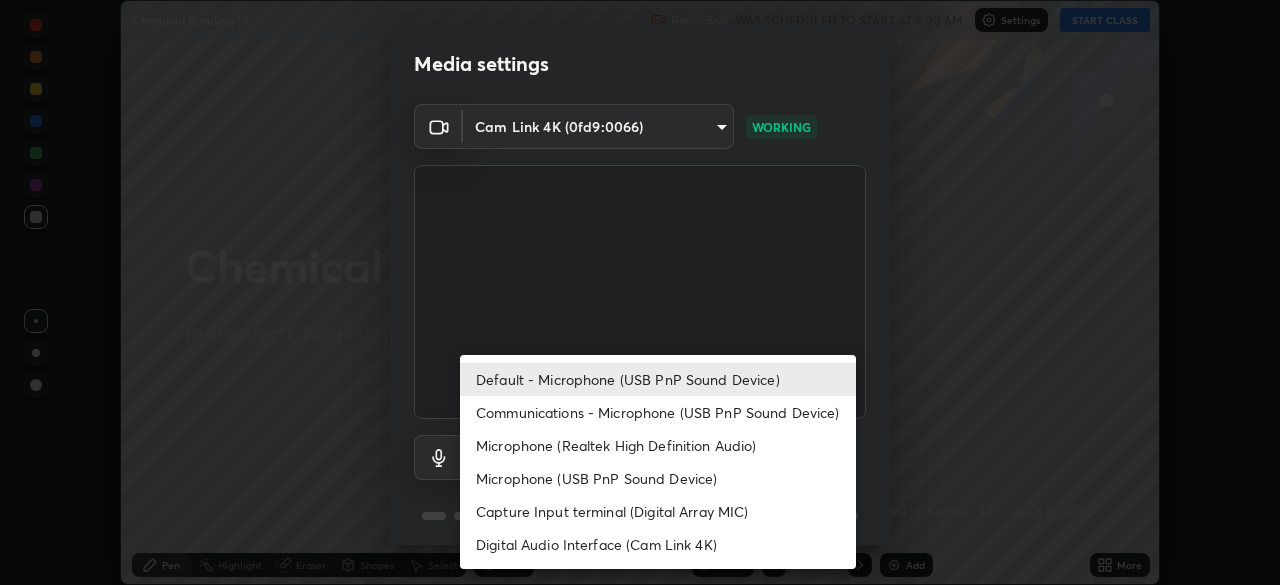 click on "Microphone (Realtek High Definition Audio)" at bounding box center [658, 445] 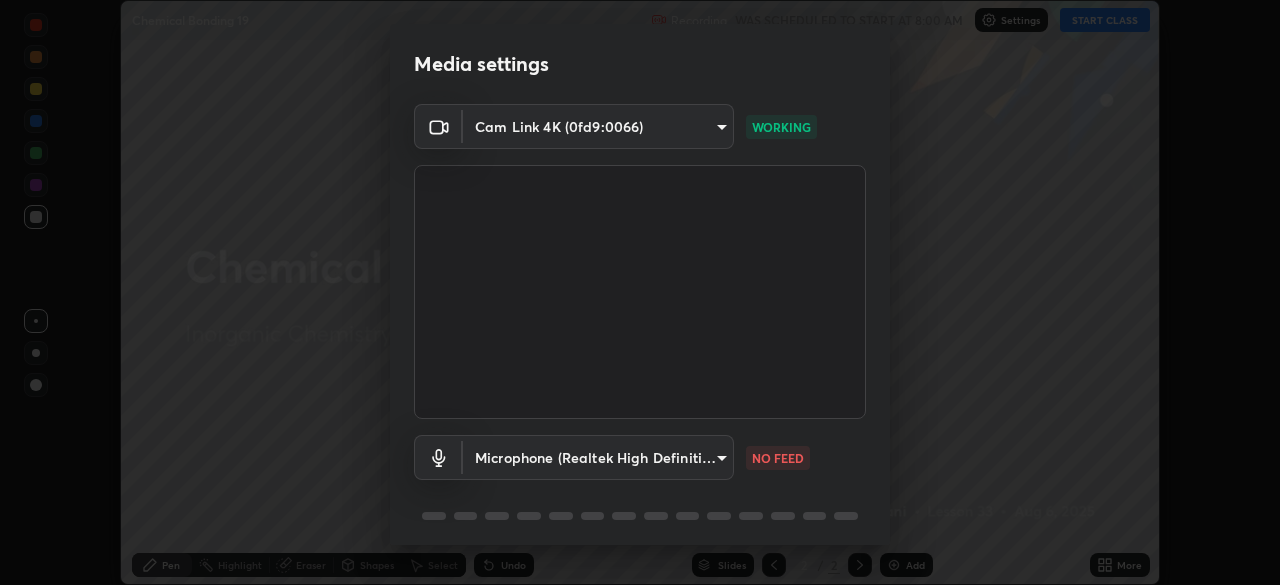 click at bounding box center (640, 292) 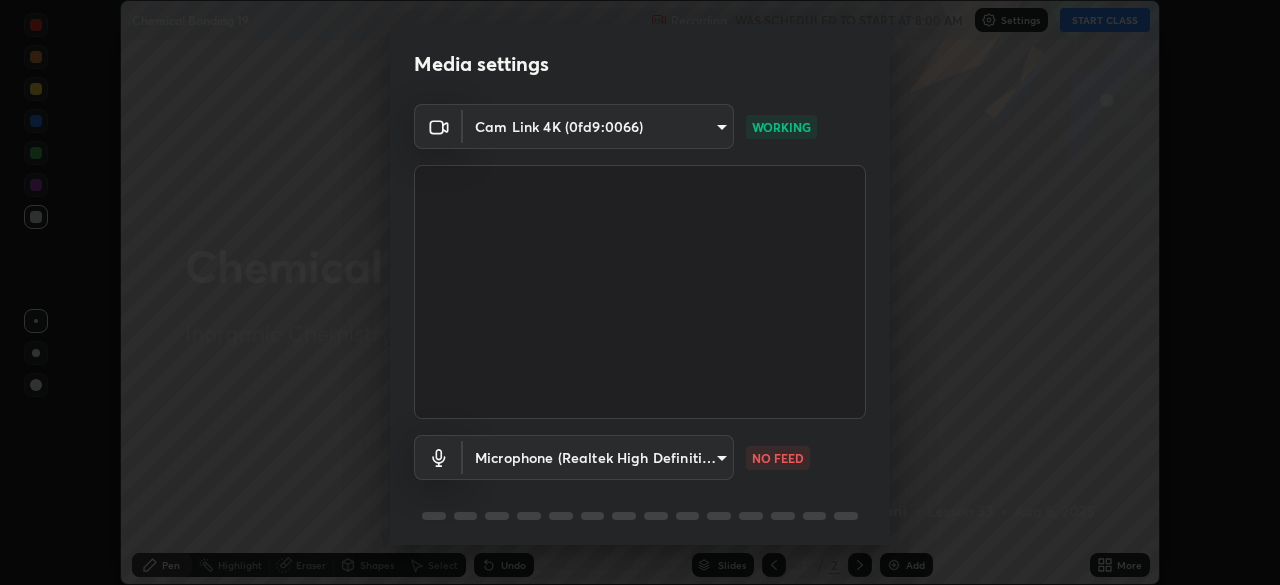 click on "Erase all Chemical Bonding 19 Recording WAS SCHEDULED TO START AT  8:00 AM Settings START CLASS Setting up your live class Chemical Bonding 19 • L33 of Inorganic Chemistry [FULL_NAME] Pen Highlight Eraser Shapes Select Undo Slides 2 / 2 Add More No doubts shared Encourage your learners to ask a doubt for better clarity Report an issue Reason for reporting Buffering Chat not working Audio - Video sync issue Educator video quality low ​ Attach an image Report Media settings Cam Link 4K (0fd9:0066) b836b1746bc57e858dac7ff1eb7f6fa2ca3122fce8273d052bbc38d86990041a WORKING Microphone (Realtek High Definition Audio) 4273d84e70fb5c3da1ad7a87736a7c1c3dc0036dee25445793fb8f51dd498235 NO FEED 1 / 5 Next" at bounding box center [640, 292] 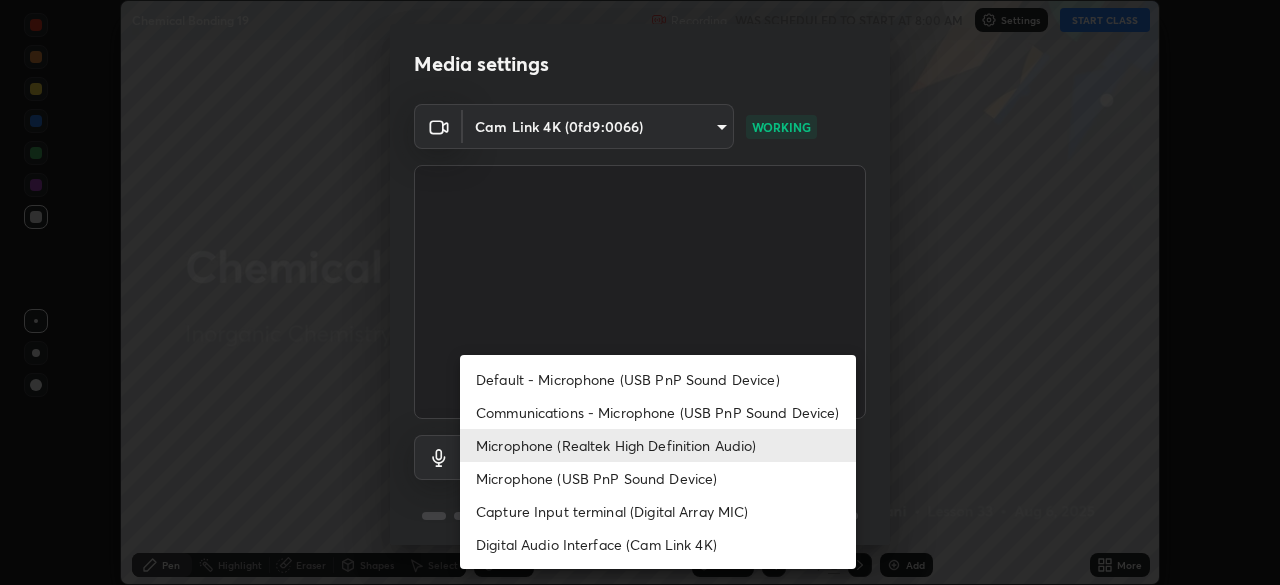 click on "Default - Microphone (USB PnP Sound Device)" at bounding box center (658, 379) 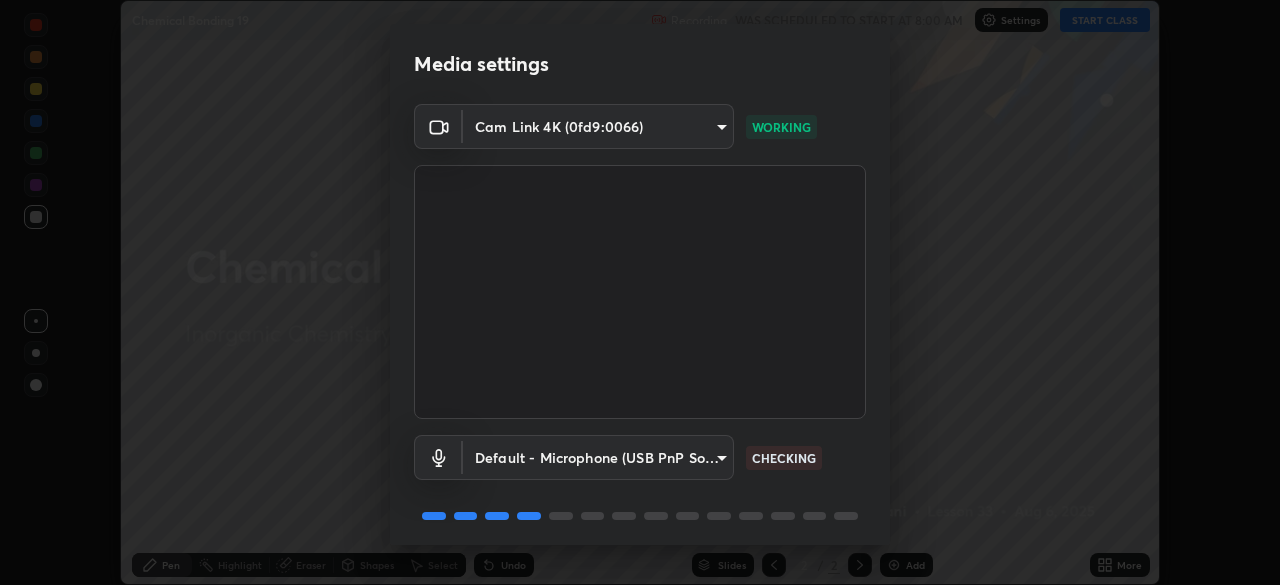scroll, scrollTop: 71, scrollLeft: 0, axis: vertical 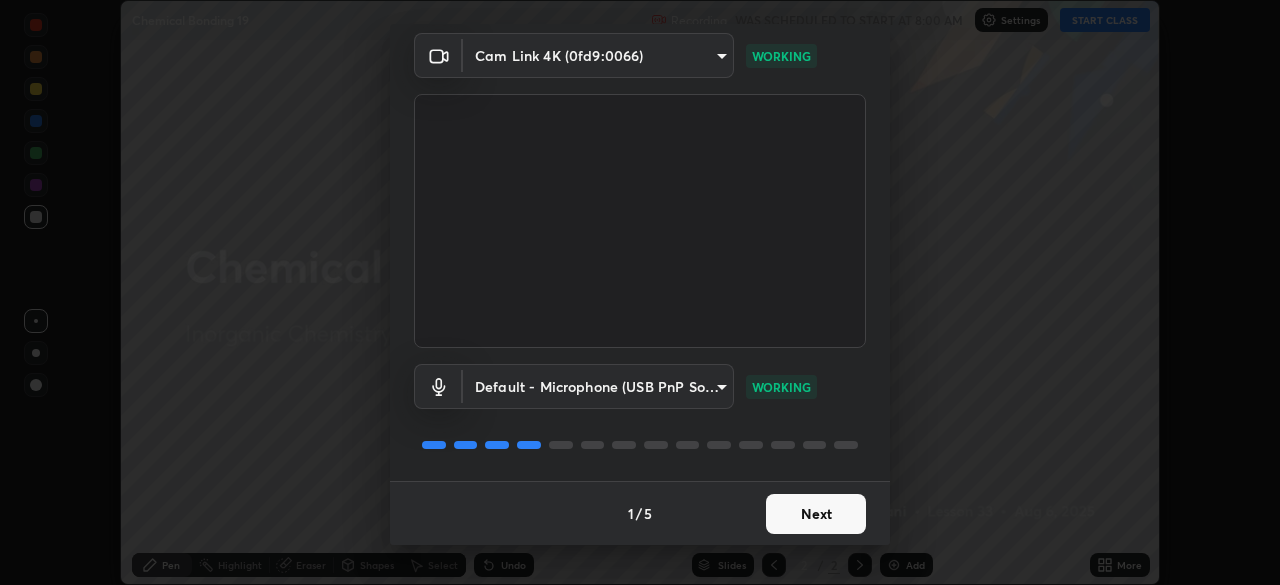 click on "Next" at bounding box center (816, 514) 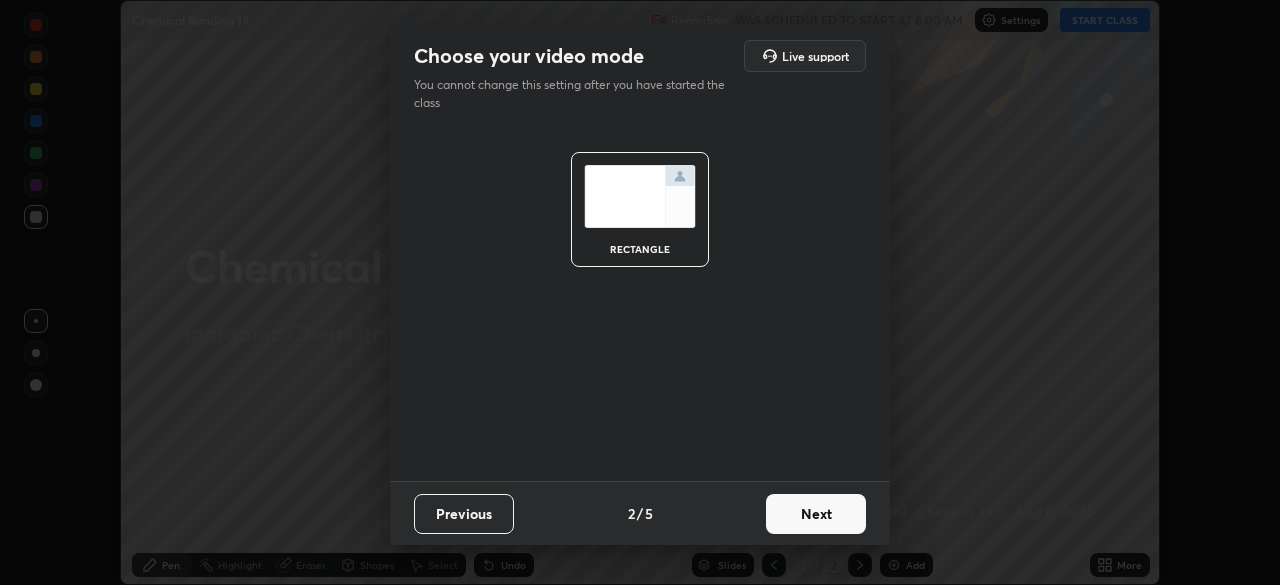 click on "Next" at bounding box center (816, 514) 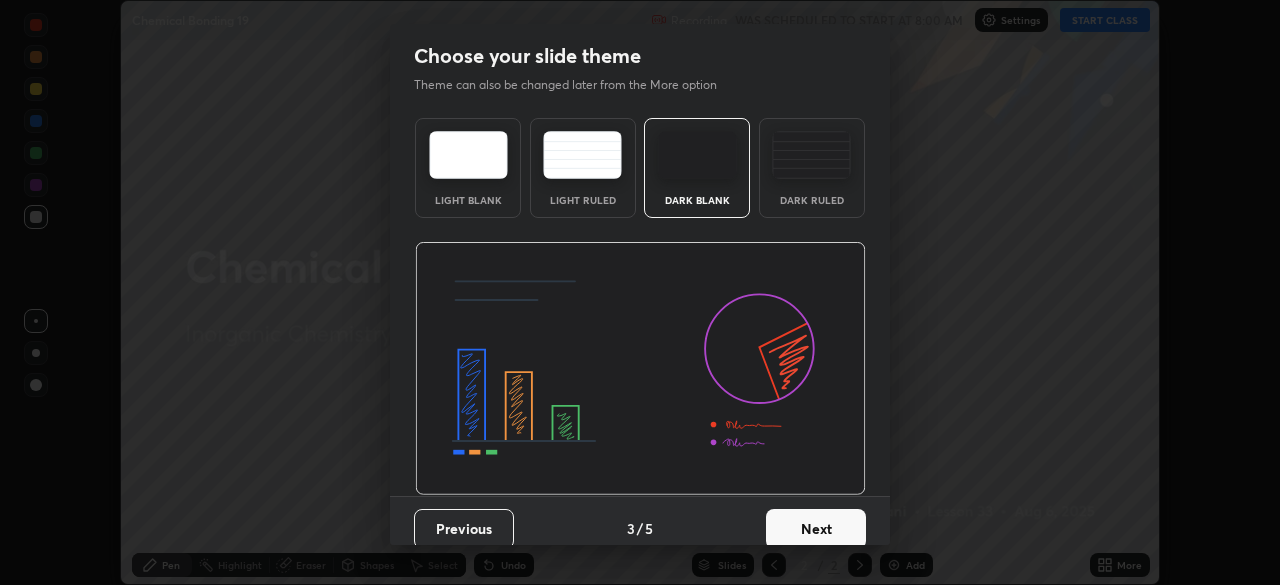 click on "Next" at bounding box center (816, 529) 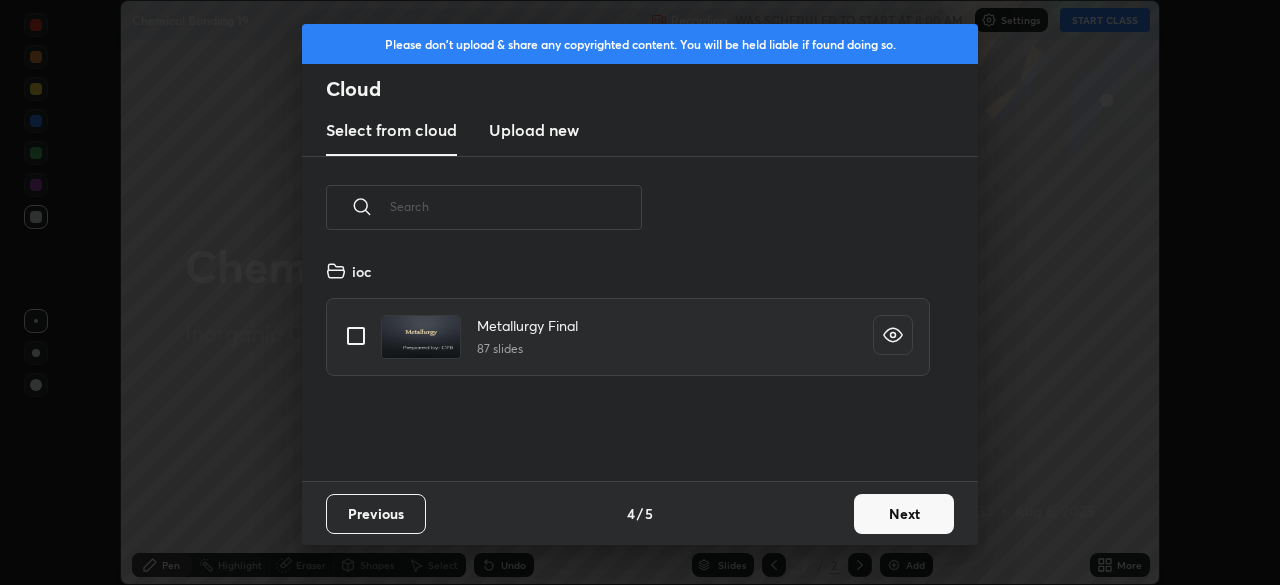 scroll, scrollTop: 7, scrollLeft: 11, axis: both 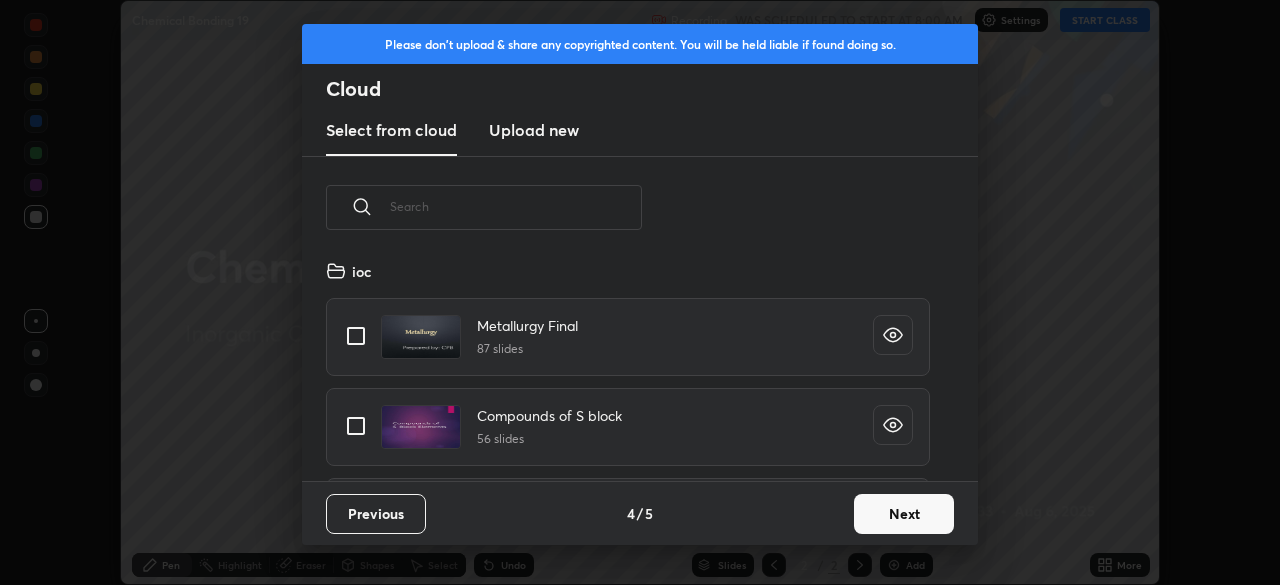 click on "Next" at bounding box center (904, 514) 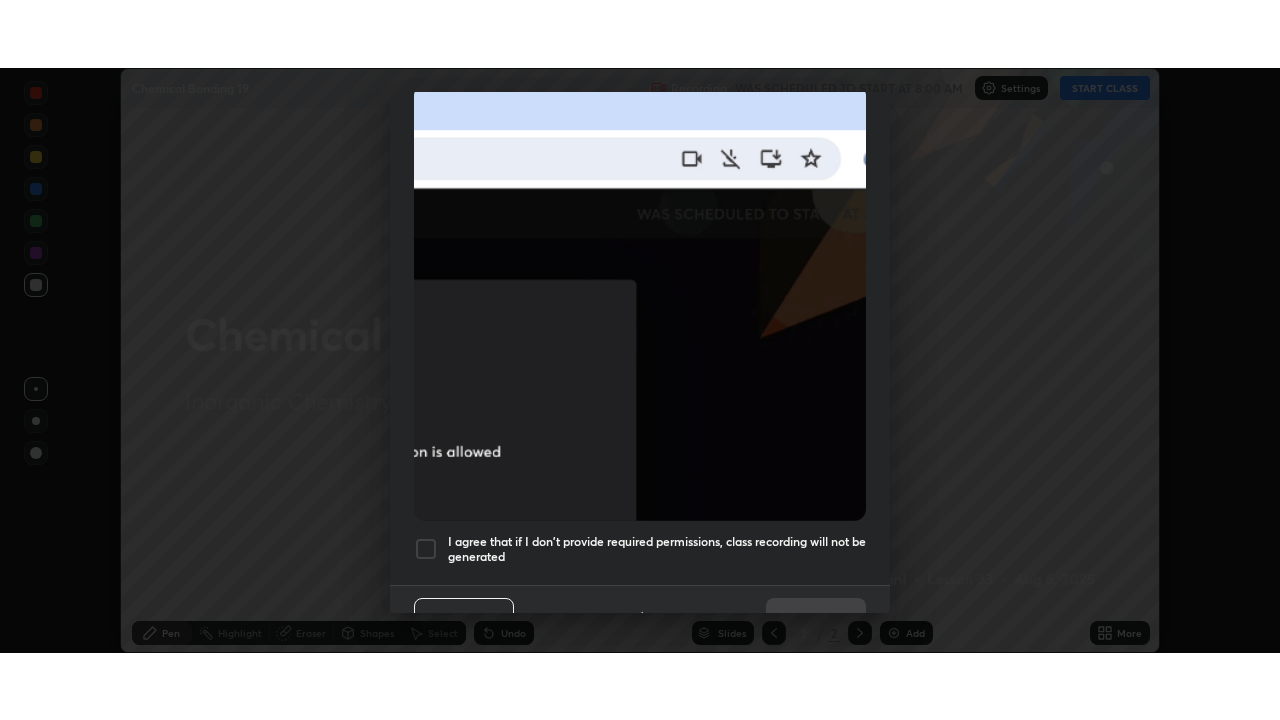 scroll, scrollTop: 479, scrollLeft: 0, axis: vertical 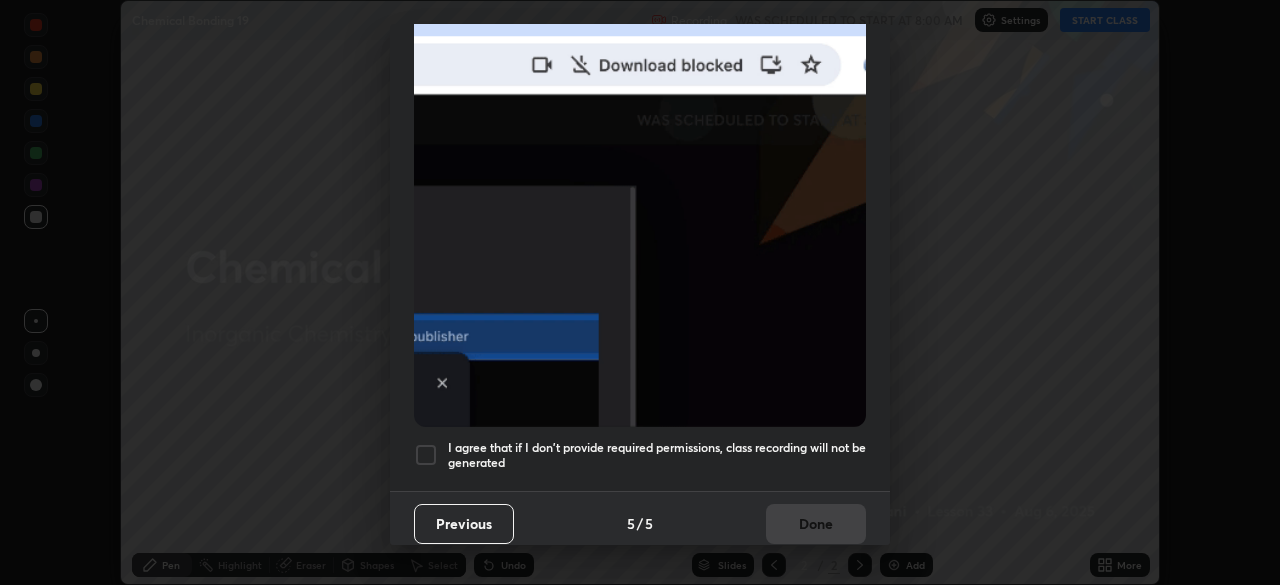 click at bounding box center [426, 455] 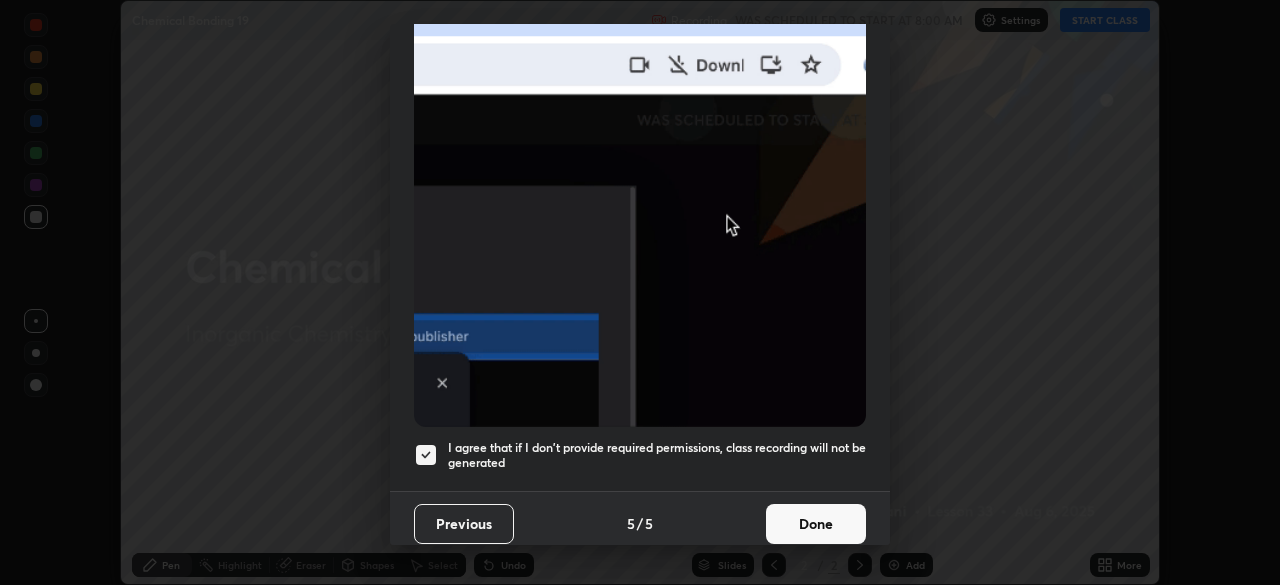 click on "Done" at bounding box center [816, 524] 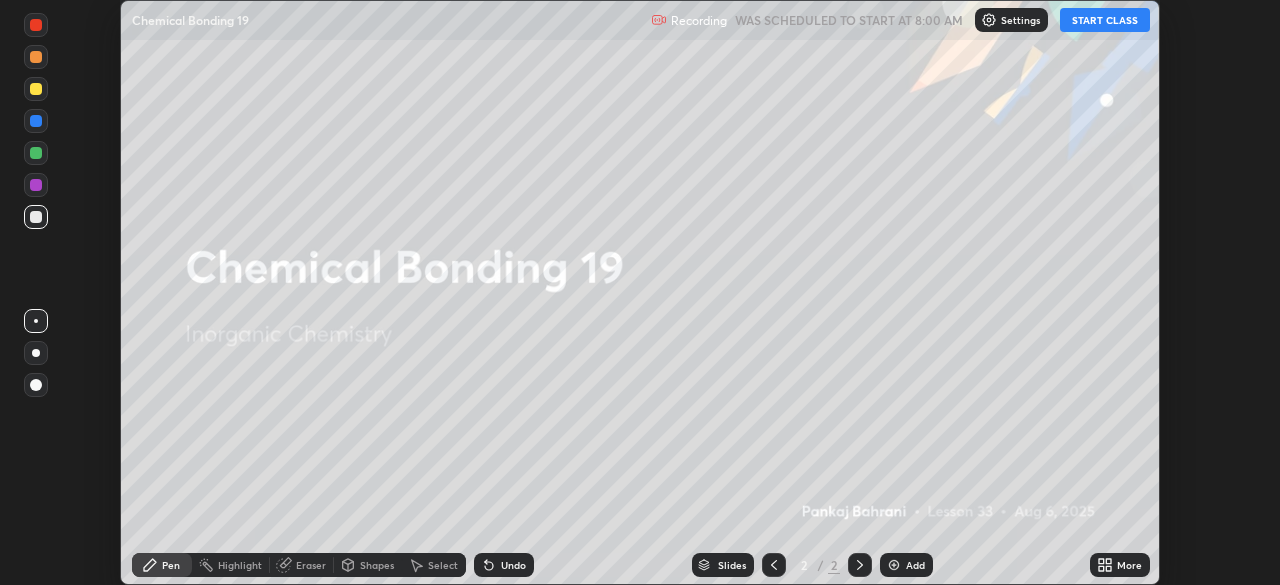 click 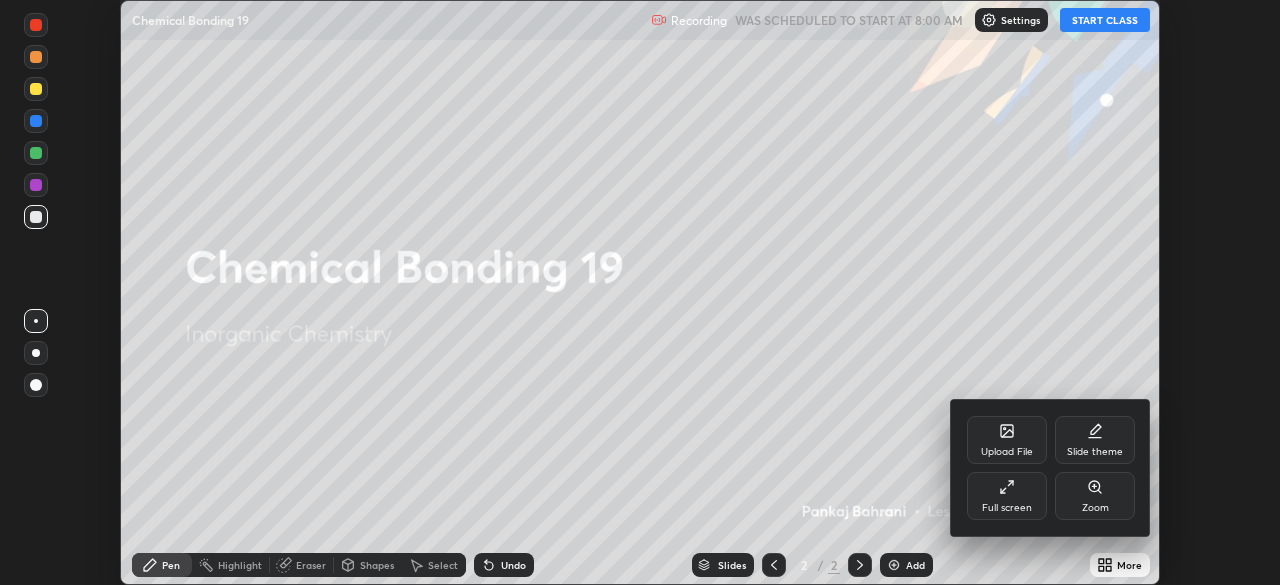 click 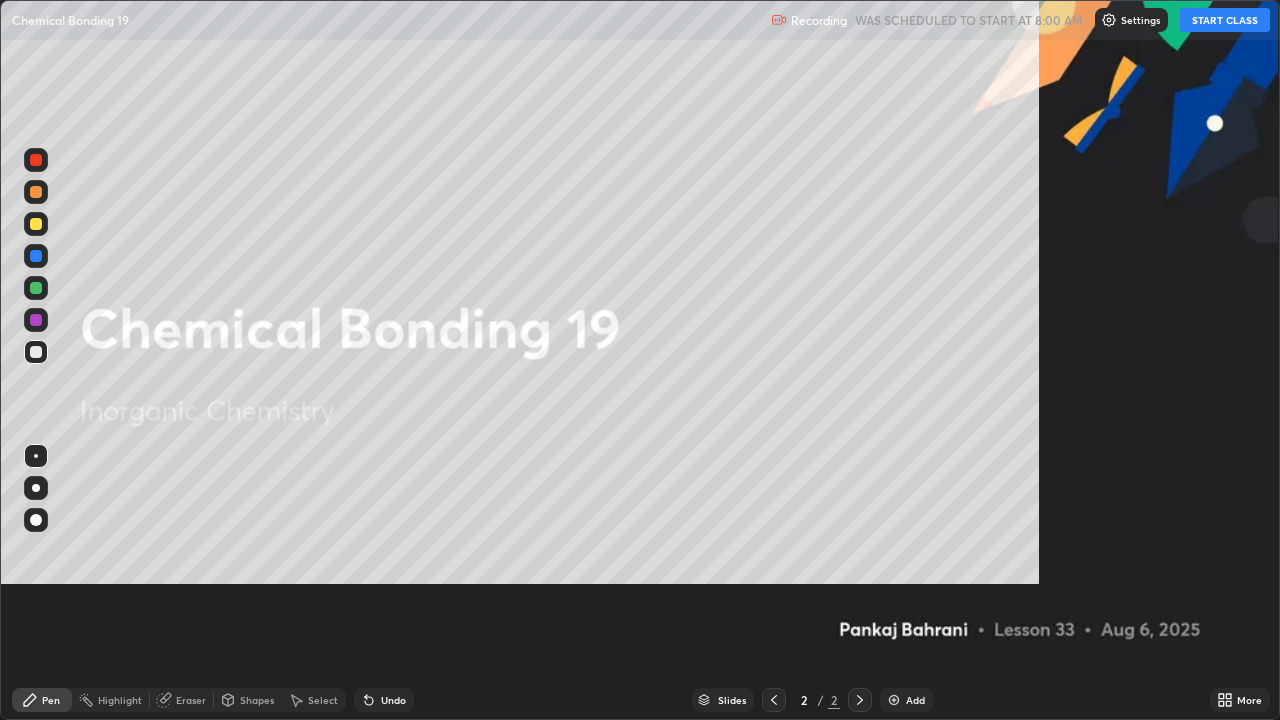 scroll, scrollTop: 99280, scrollLeft: 98720, axis: both 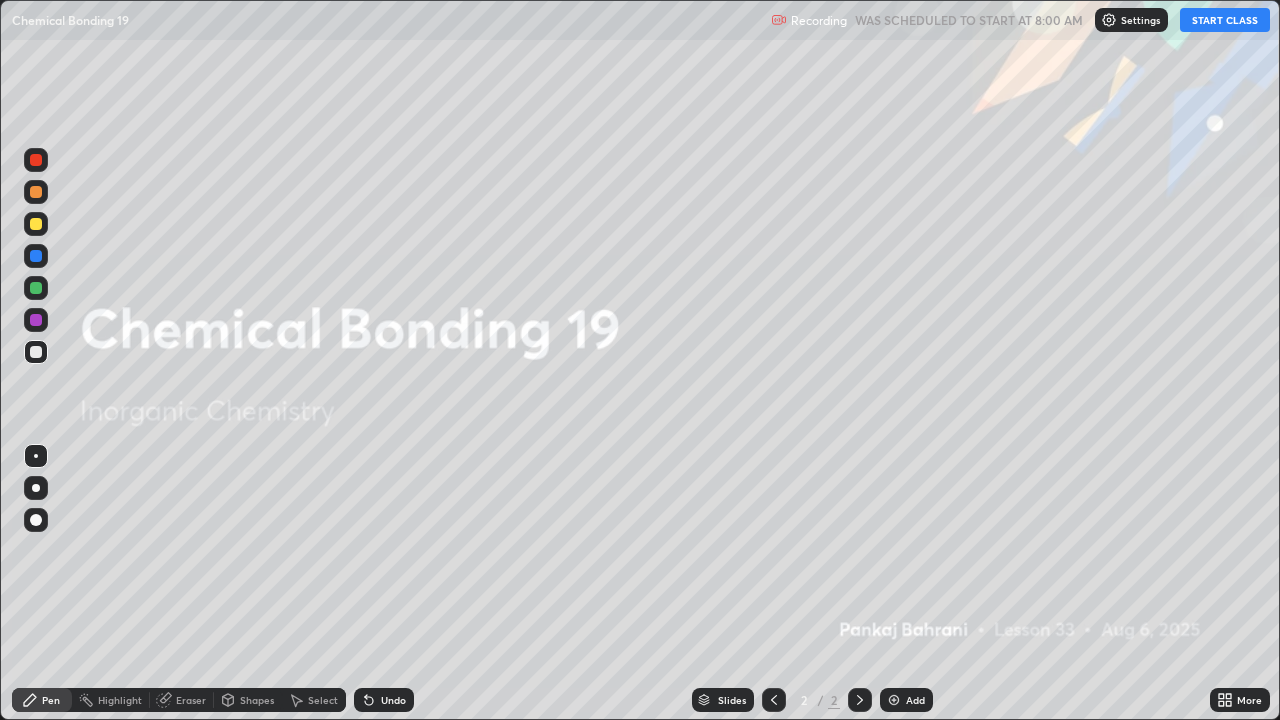 click on "START CLASS" at bounding box center (1225, 20) 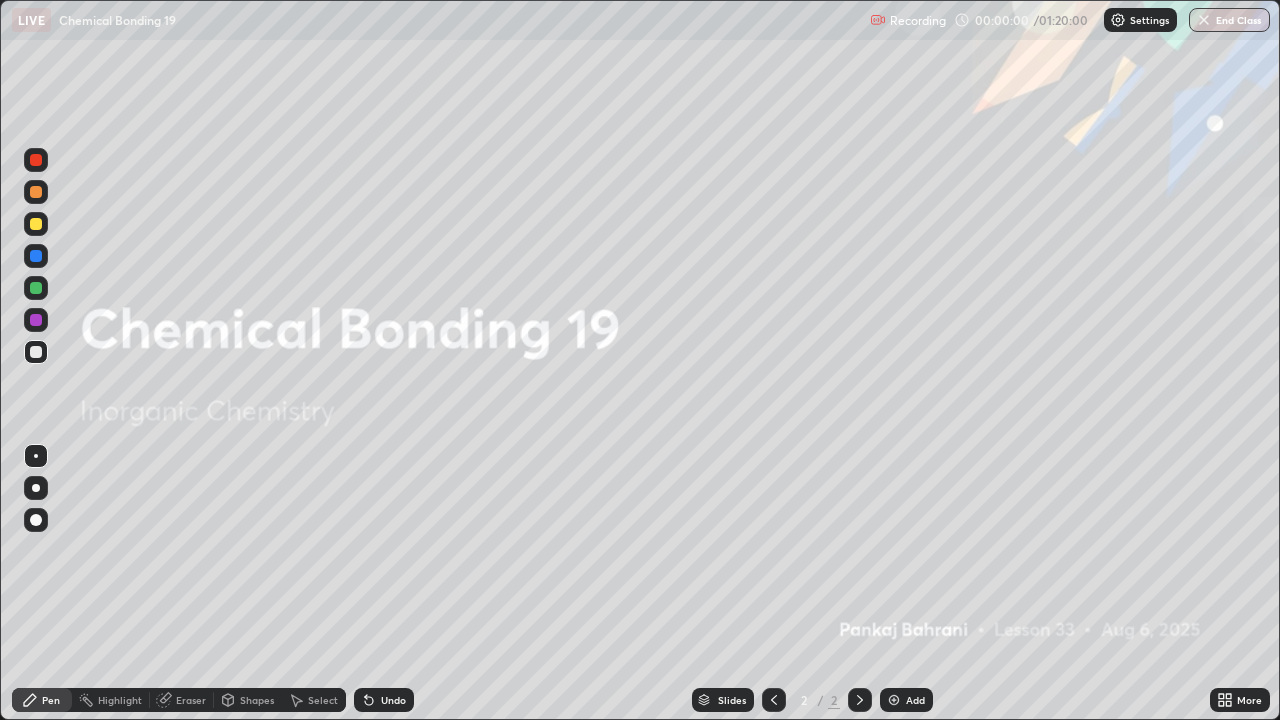 click 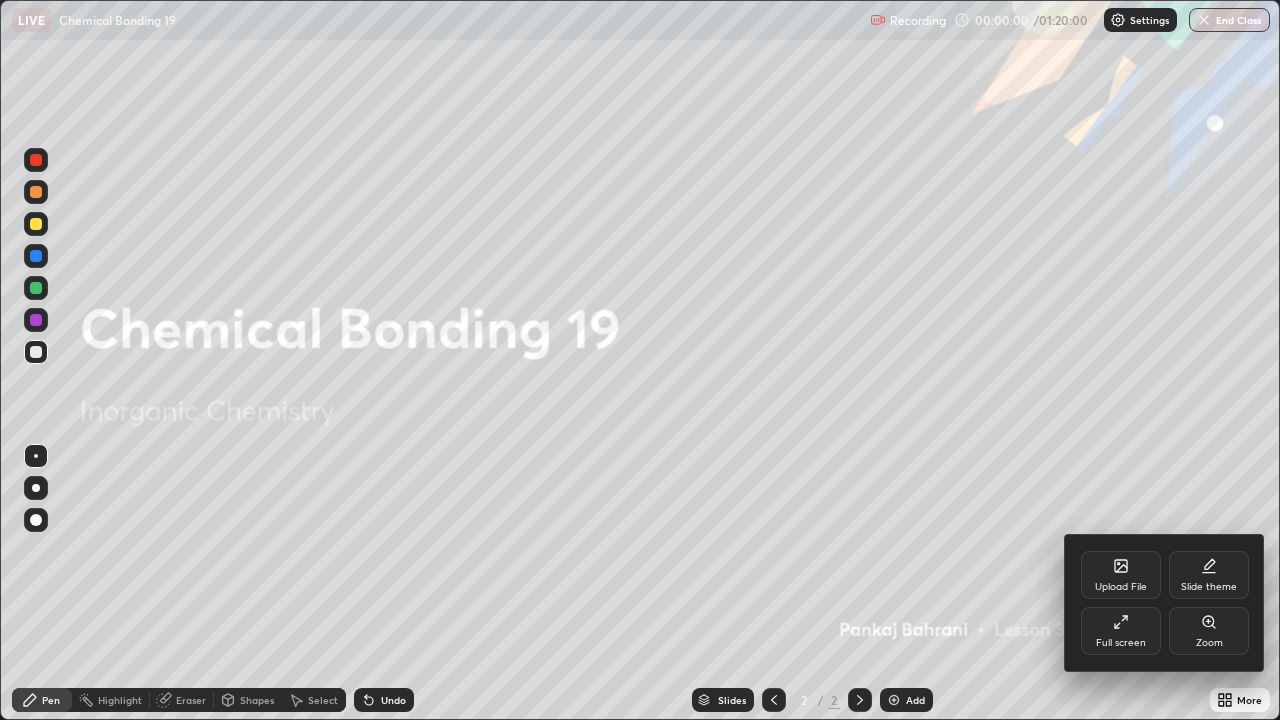click on "Slide theme" at bounding box center [1209, 575] 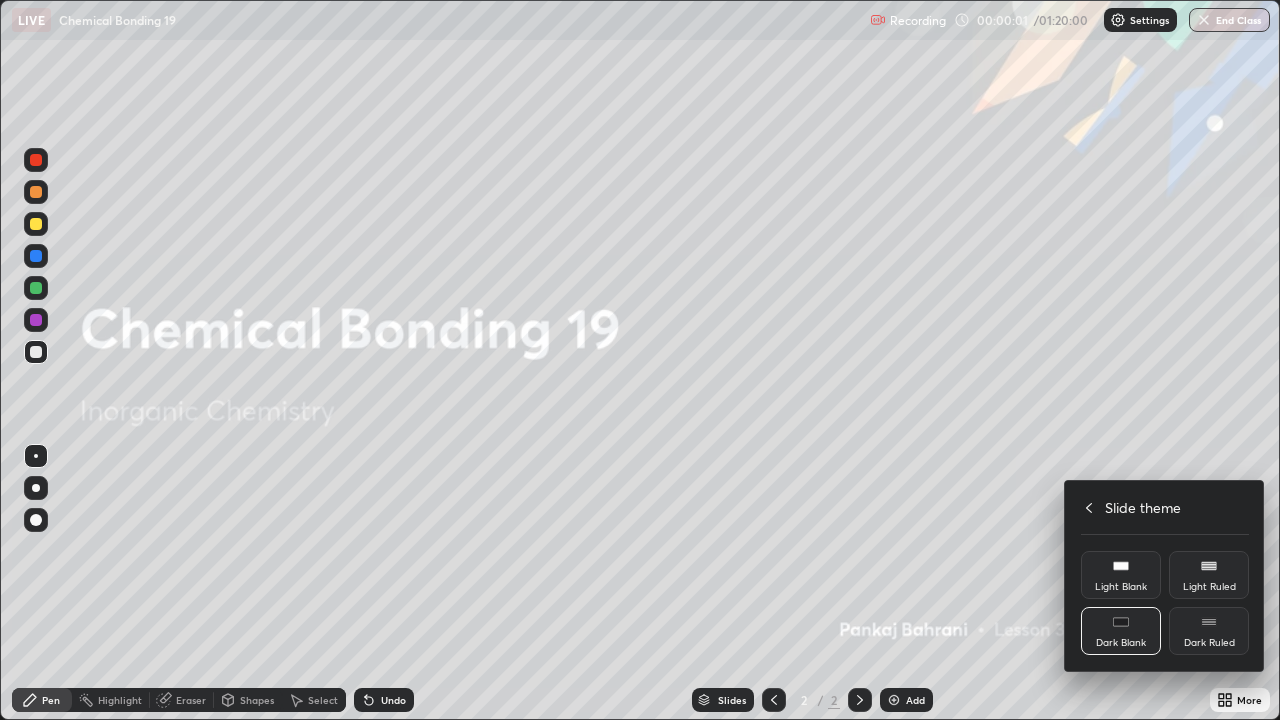click on "Dark Ruled" at bounding box center (1209, 631) 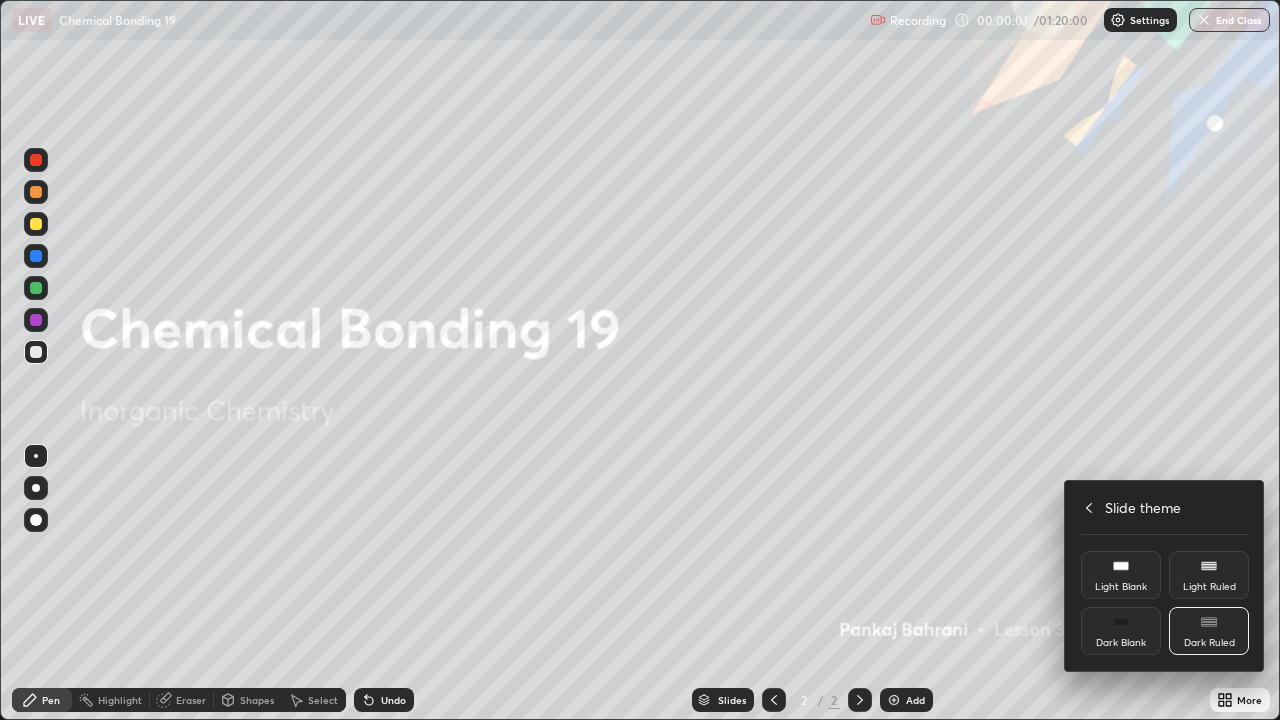 click 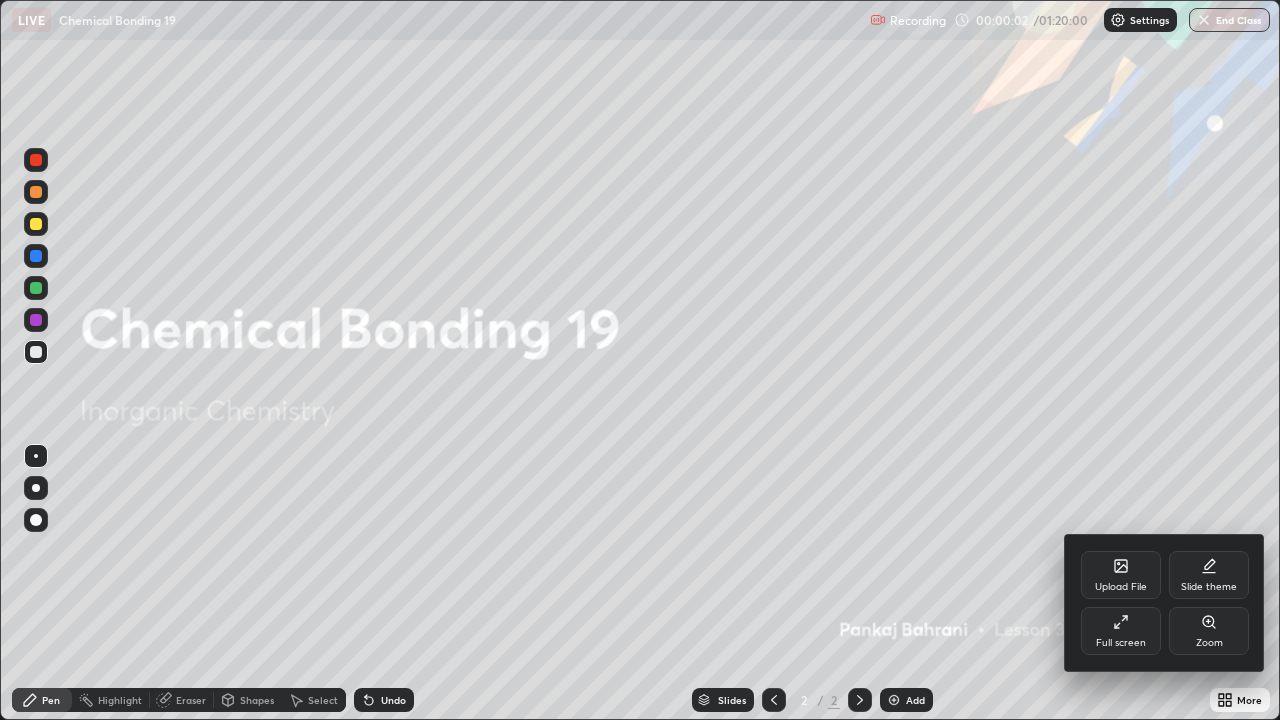 click at bounding box center (640, 360) 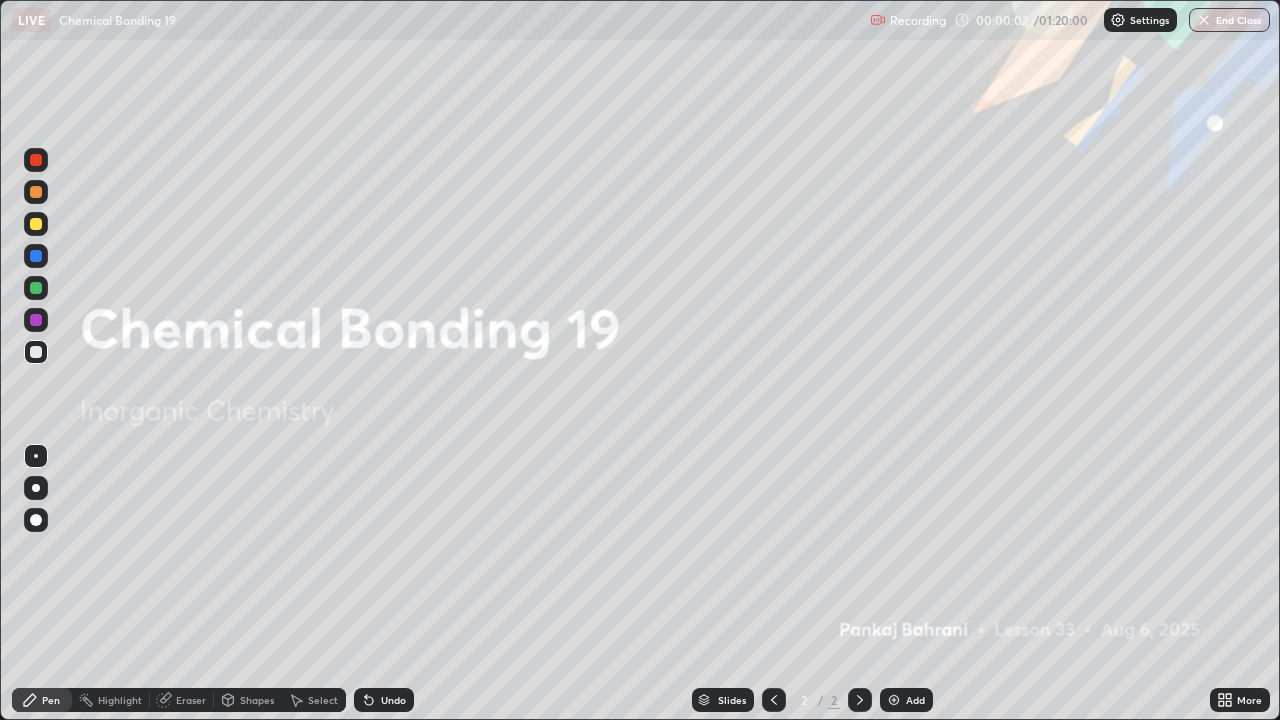 click on "Add" at bounding box center (906, 700) 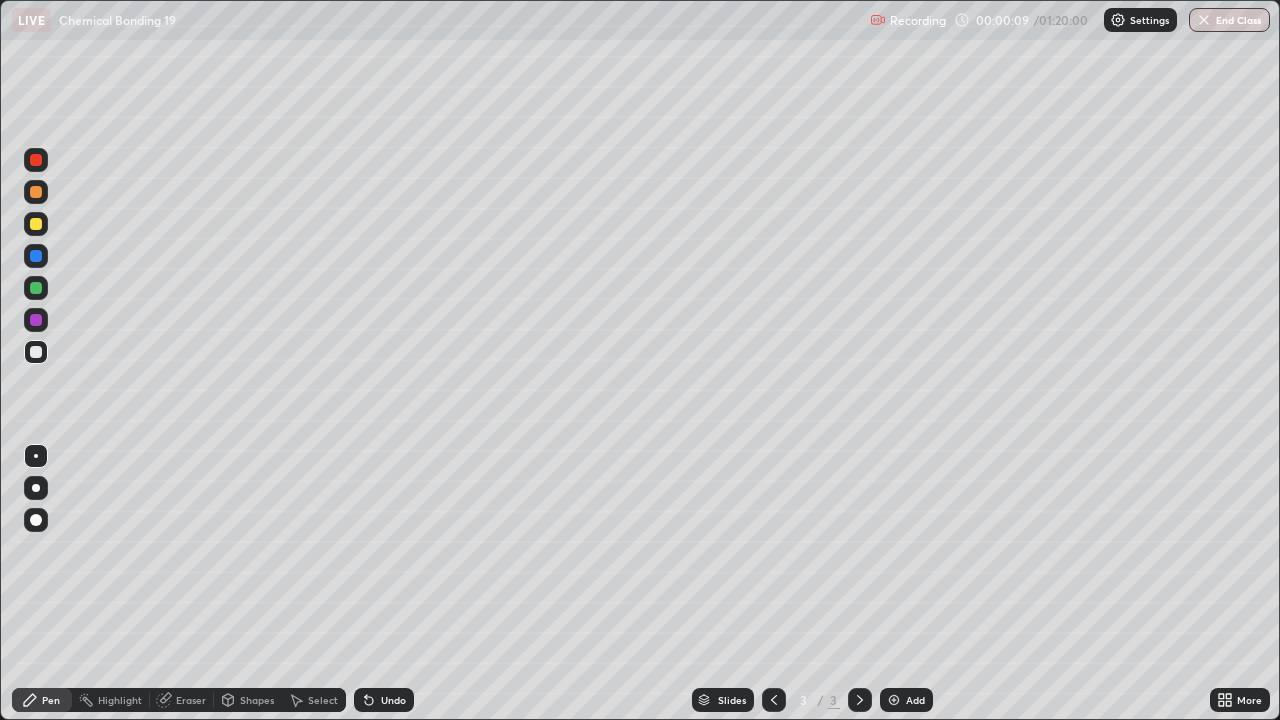 click at bounding box center (36, 352) 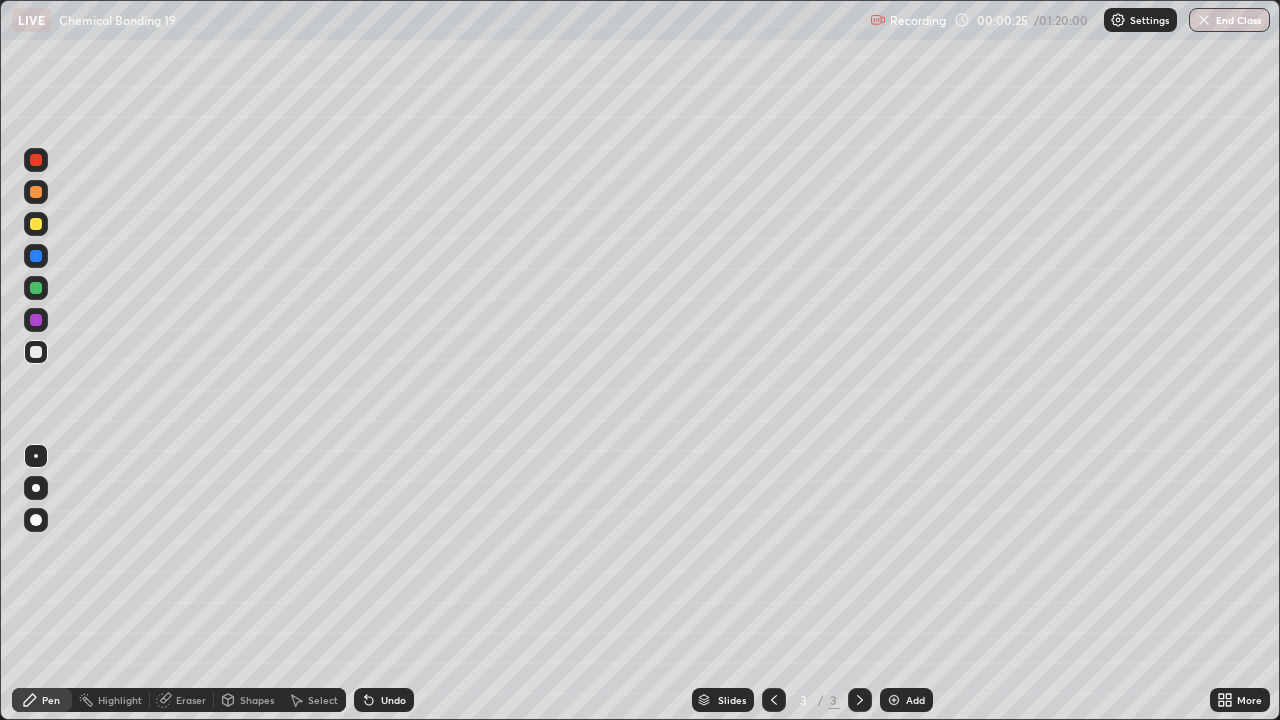 click at bounding box center (36, 224) 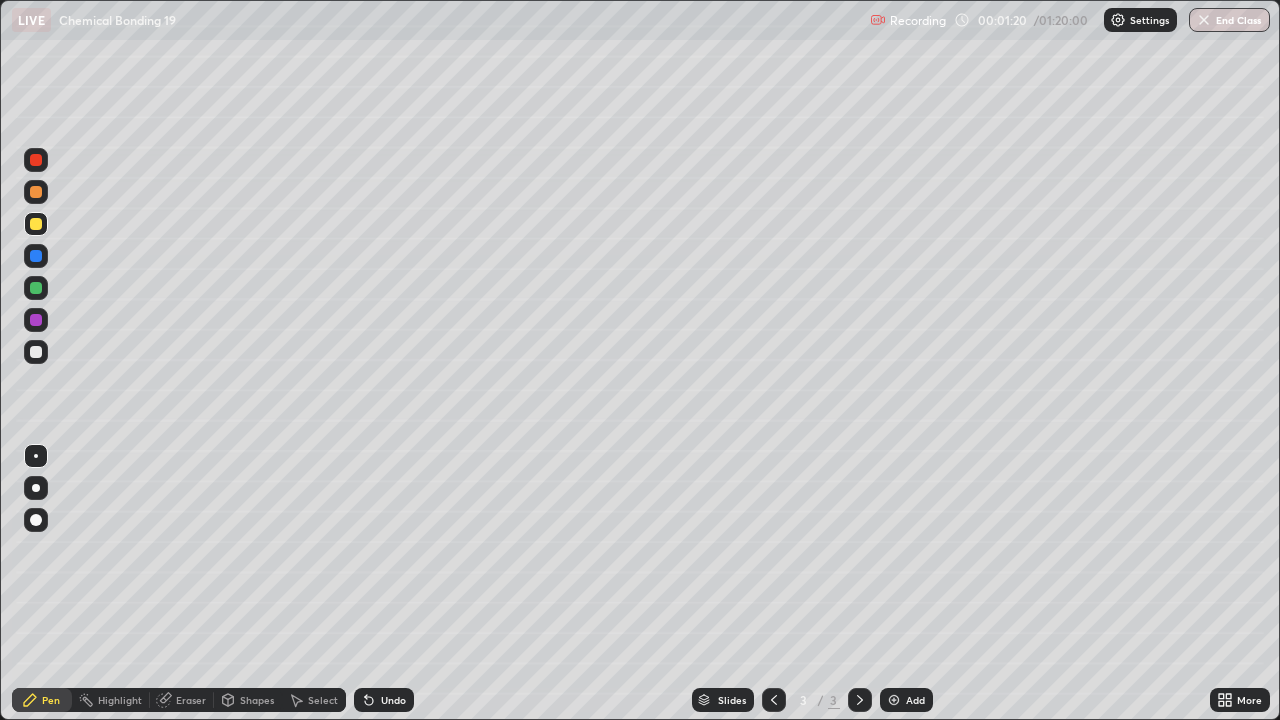 click on "Undo" at bounding box center [384, 700] 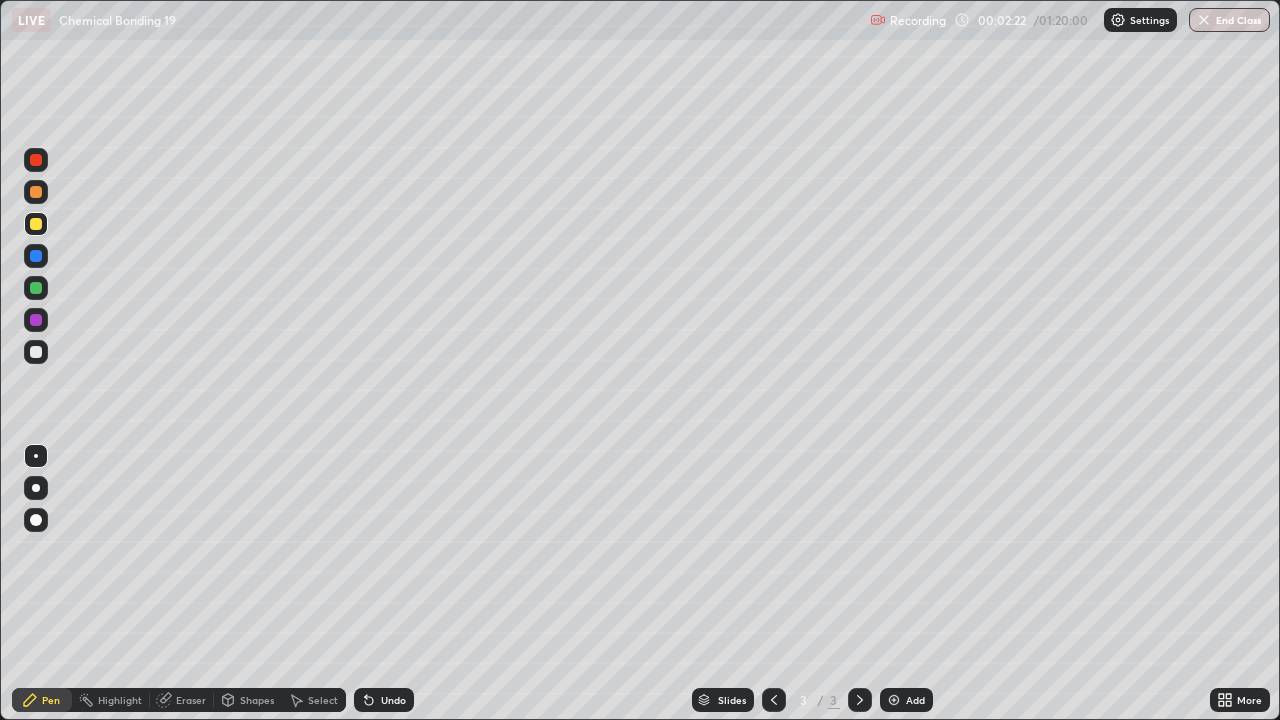 click on "Undo" at bounding box center (393, 700) 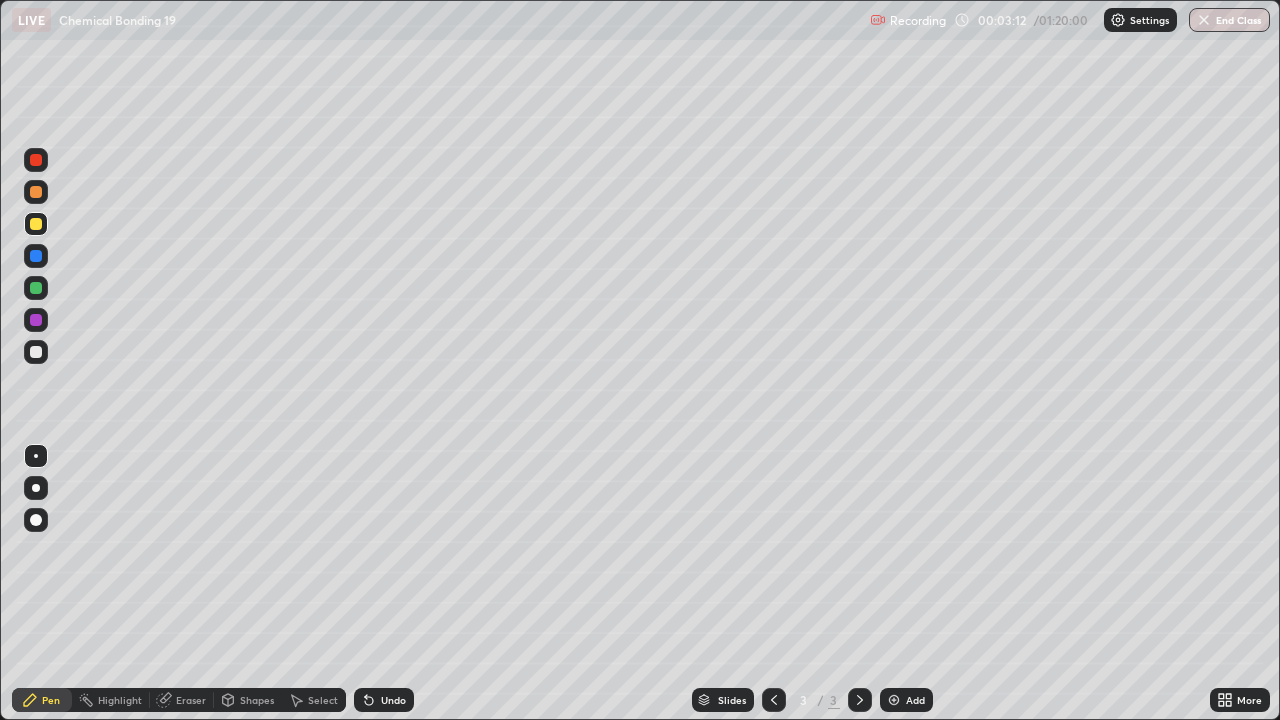 click at bounding box center [36, 352] 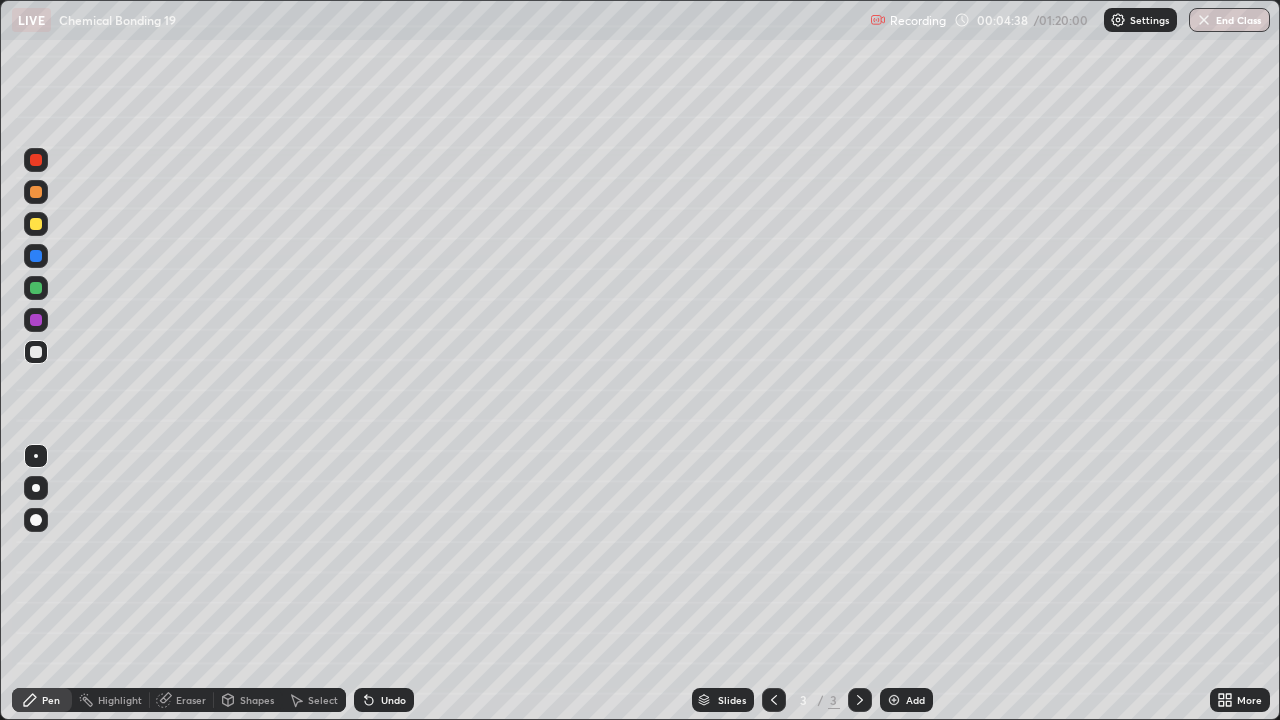 click at bounding box center [36, 192] 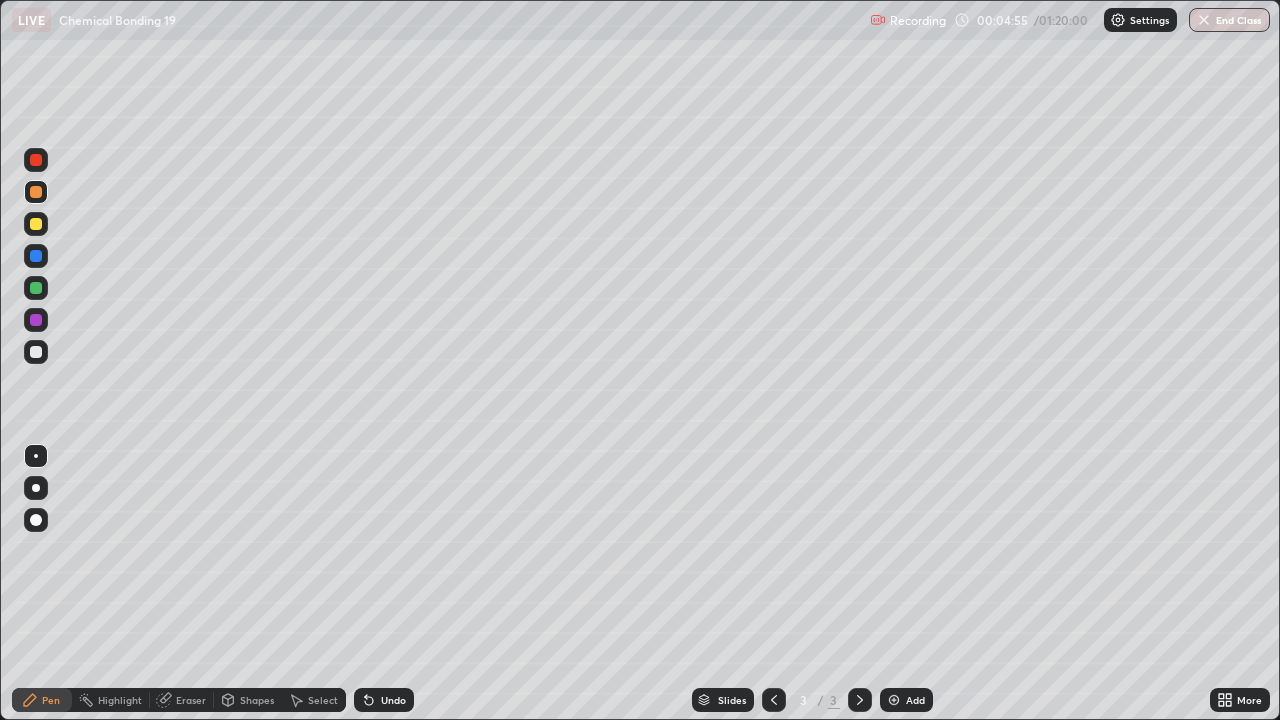click on "Undo" at bounding box center (384, 700) 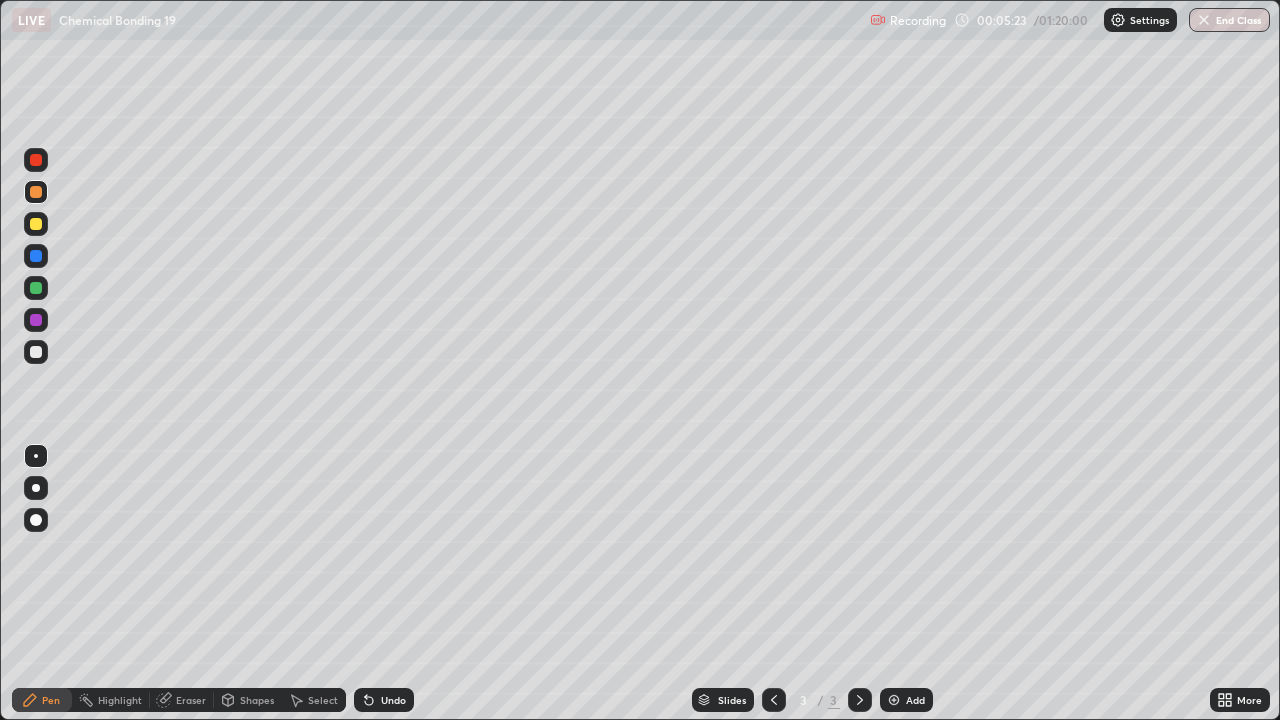 click on "Undo" at bounding box center [384, 700] 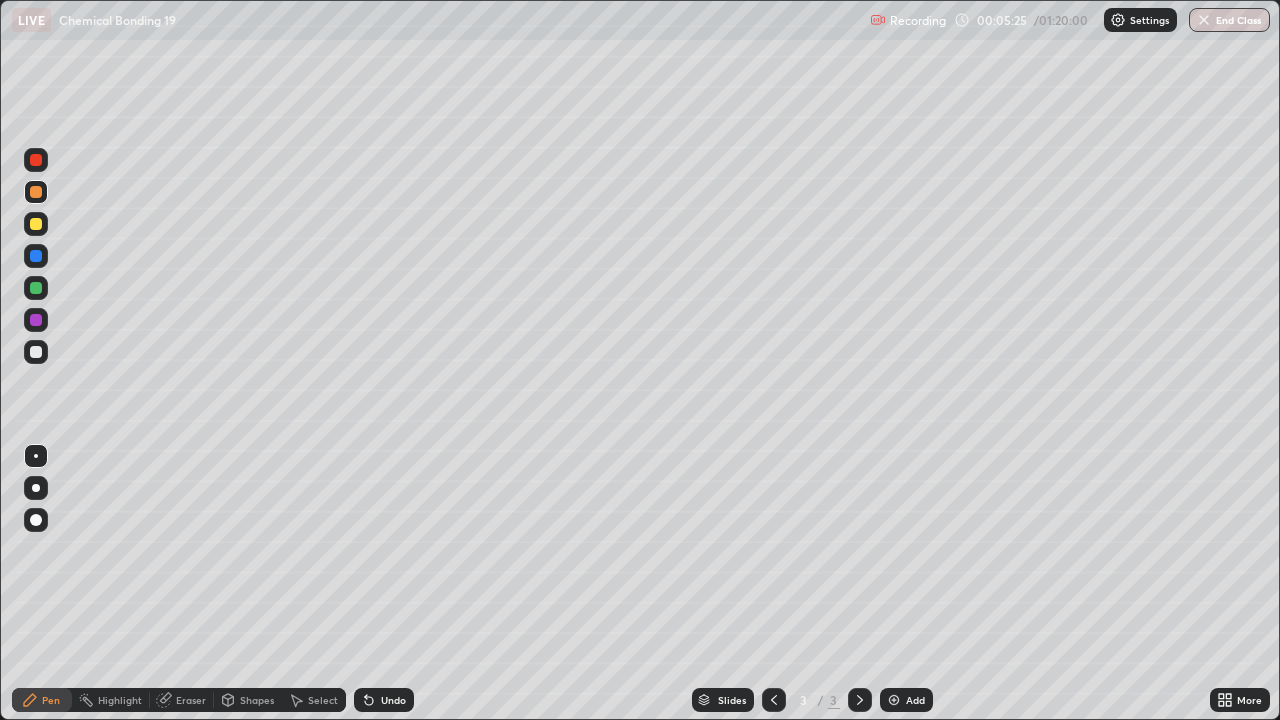 click on "Undo" at bounding box center (393, 700) 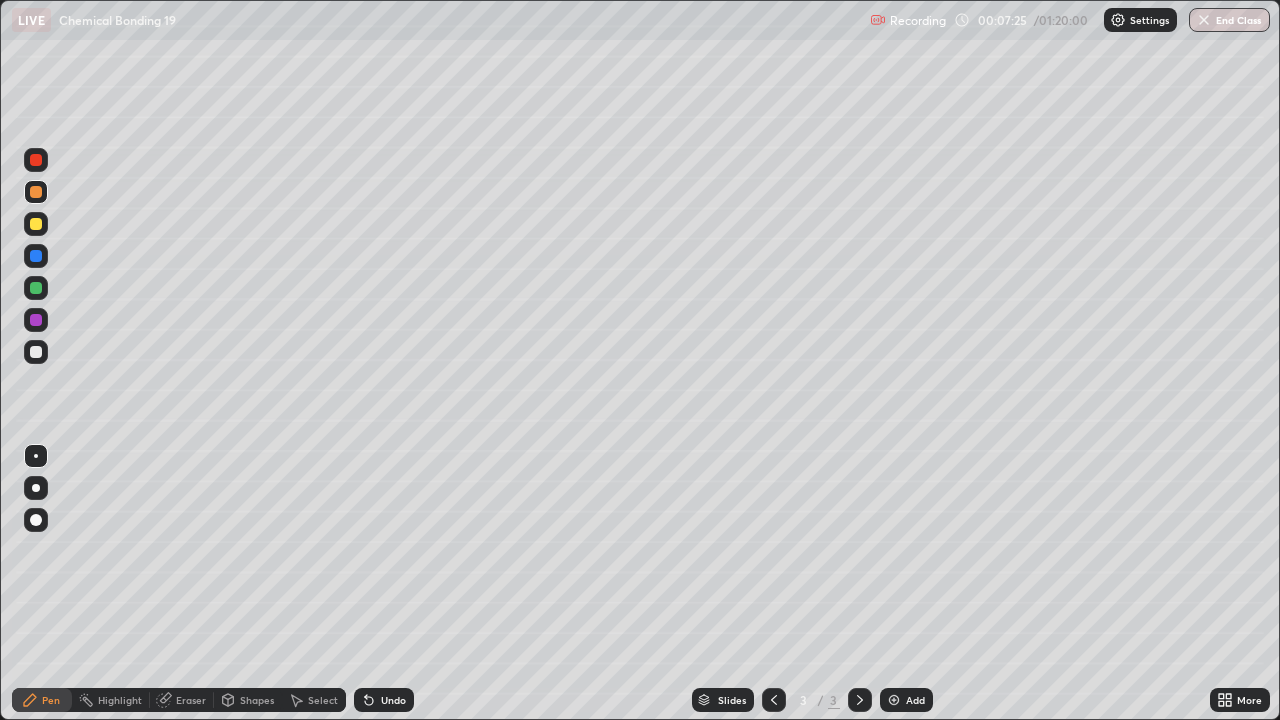 click at bounding box center [36, 352] 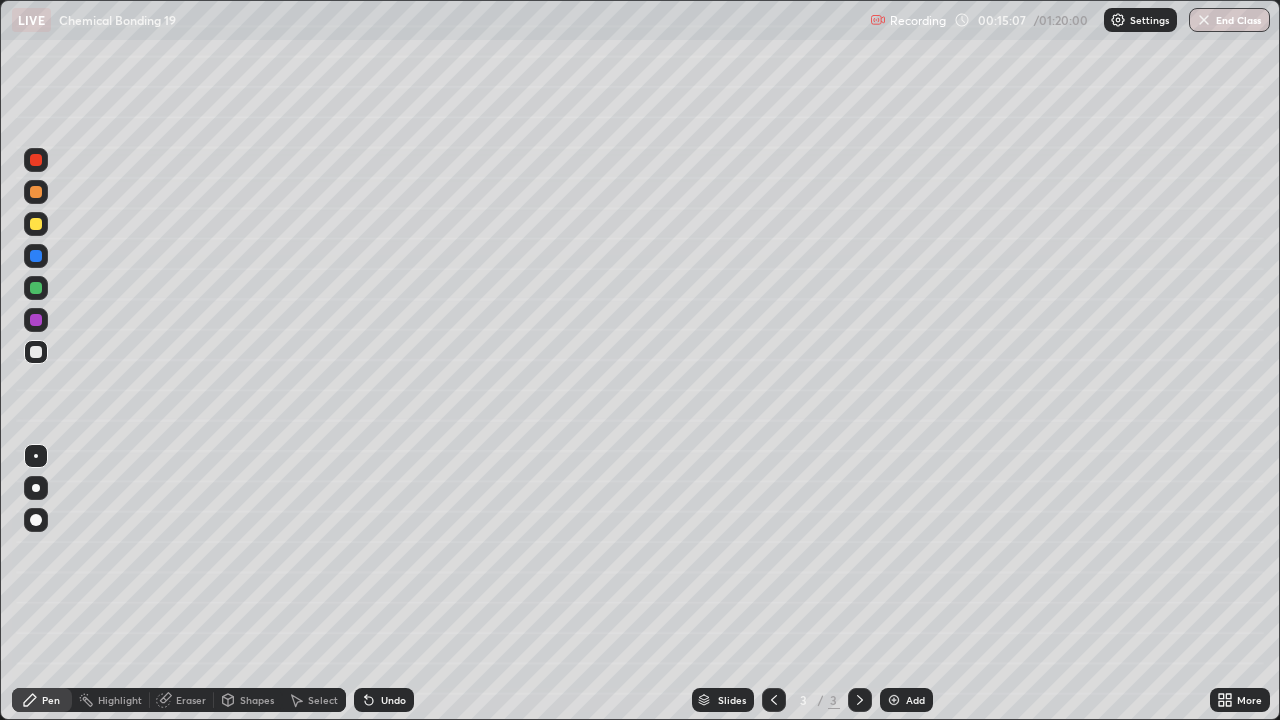click at bounding box center [894, 700] 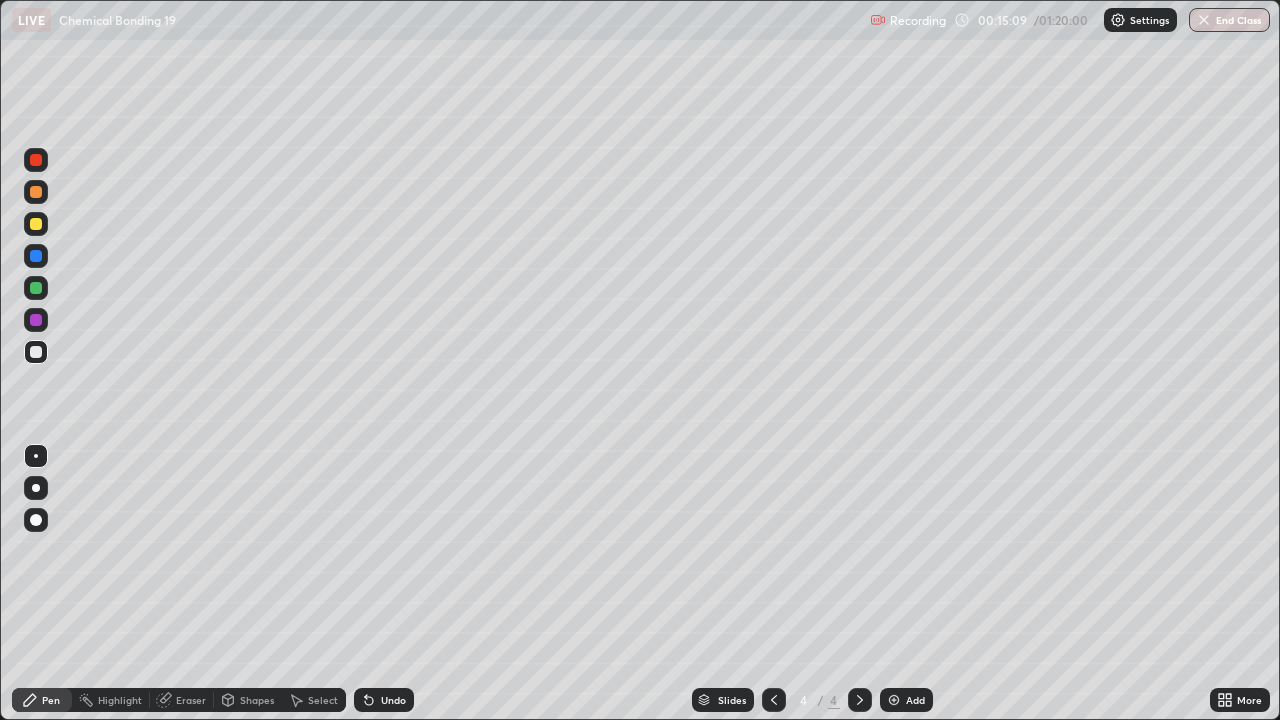 click at bounding box center [36, 192] 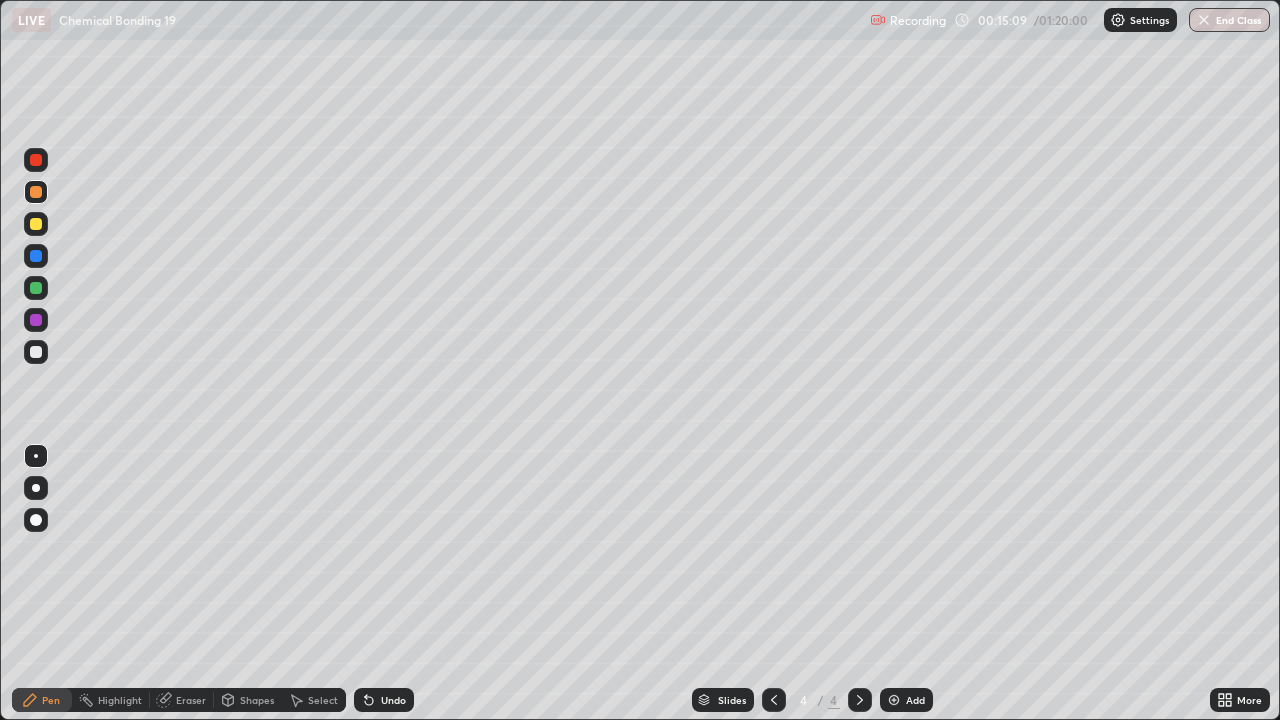 click at bounding box center [36, 352] 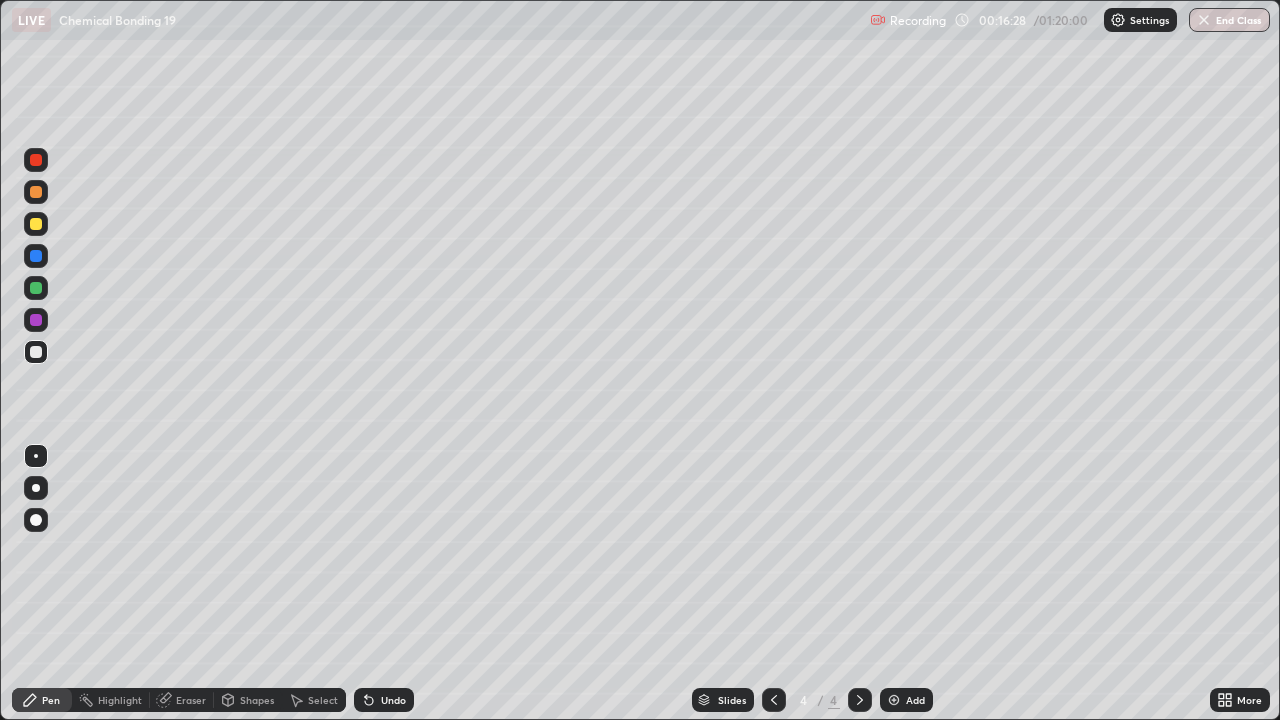 click on "Eraser" at bounding box center (191, 700) 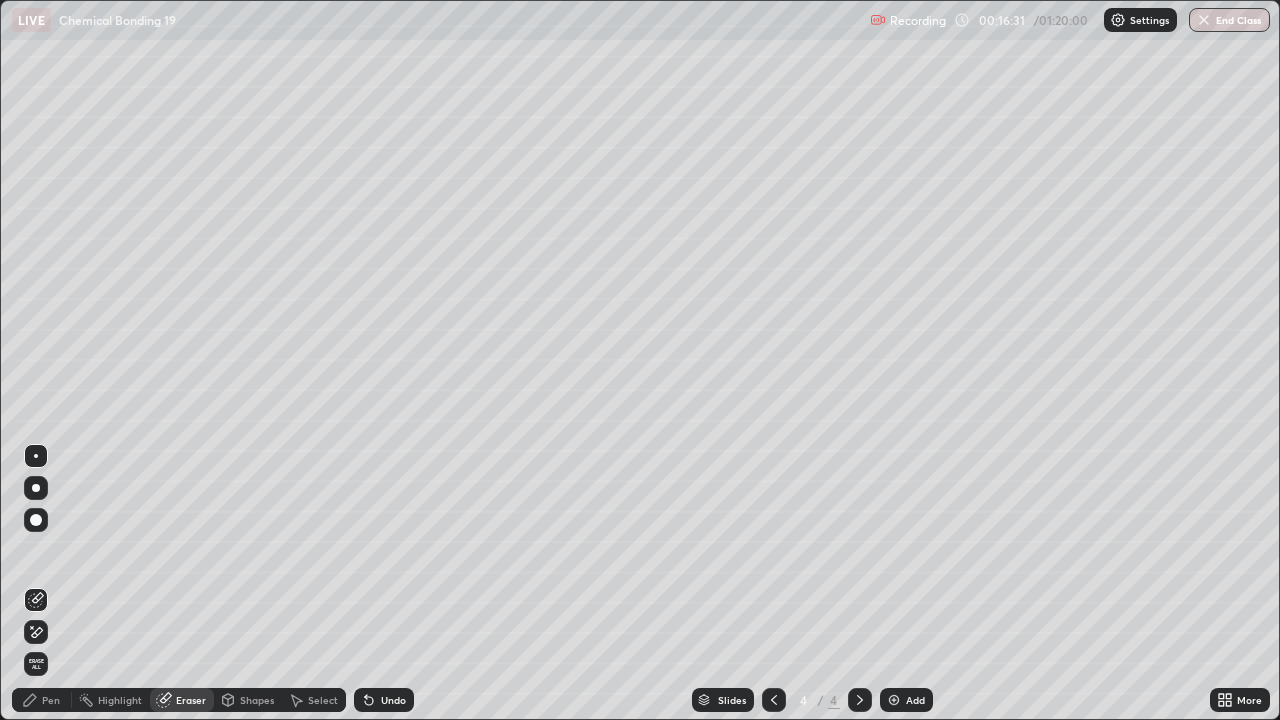 click on "Pen" at bounding box center [51, 700] 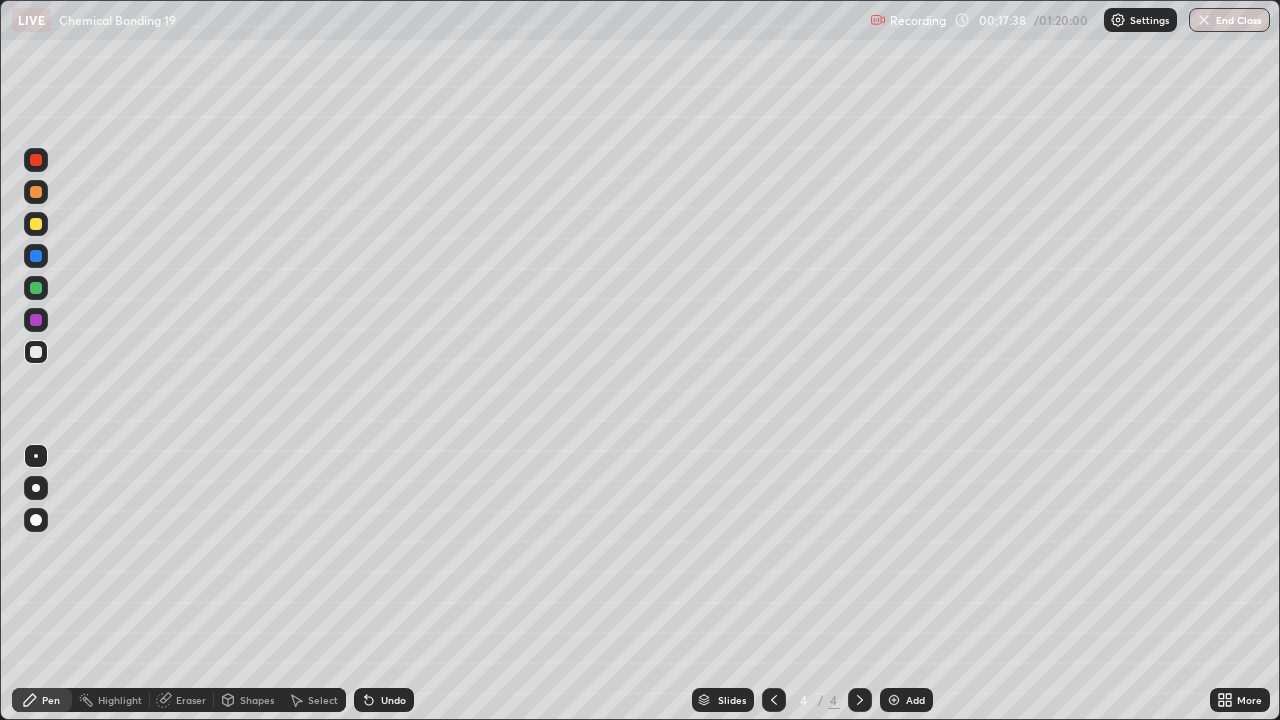 click at bounding box center [36, 288] 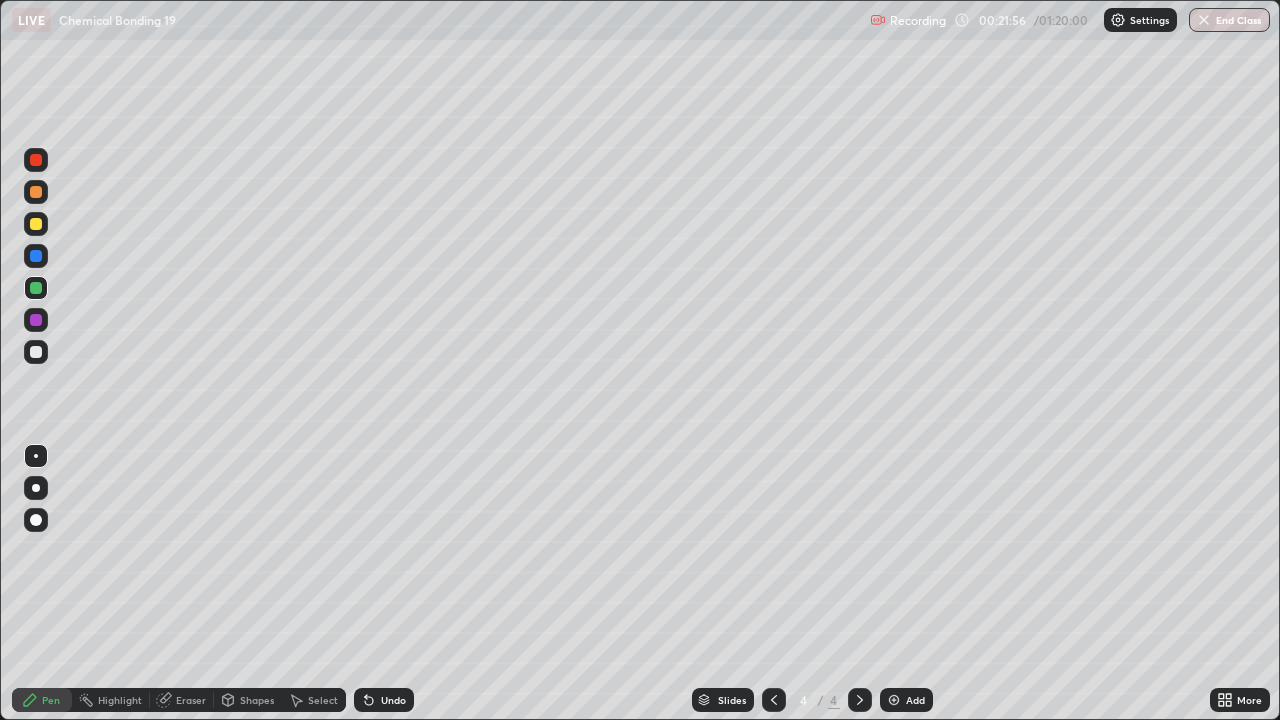 click on "Undo" at bounding box center (393, 700) 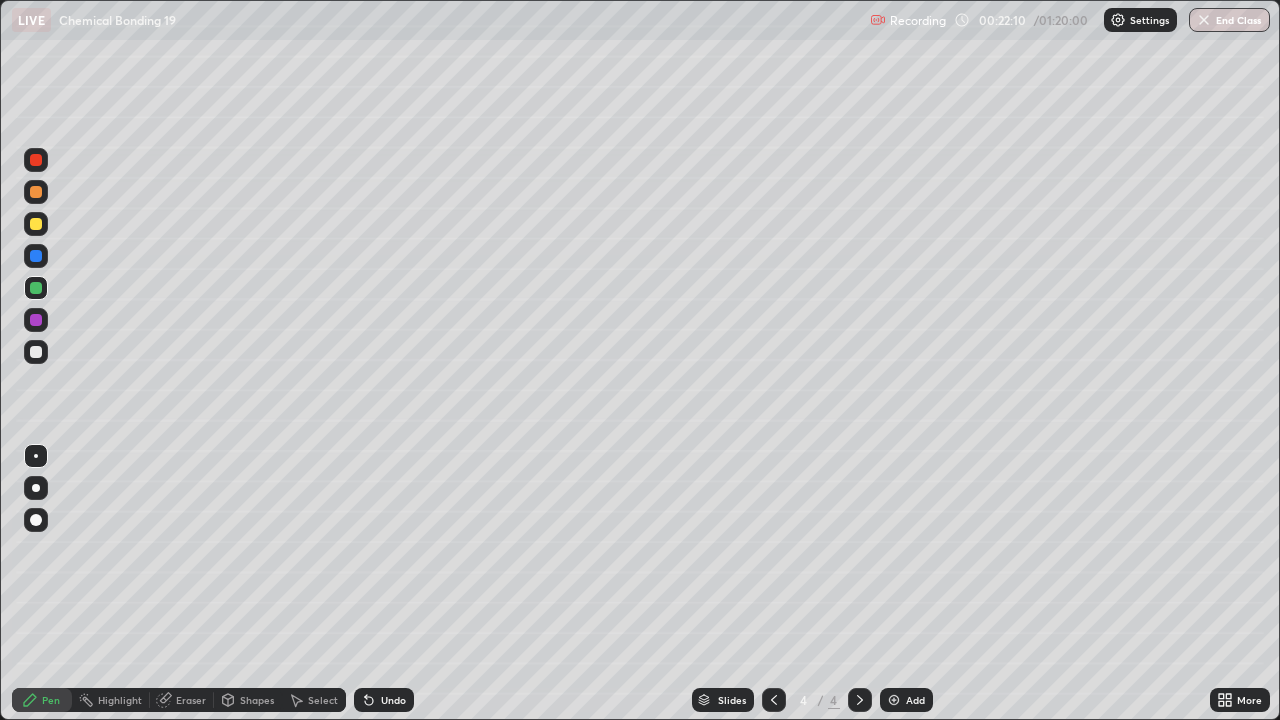 click at bounding box center [894, 700] 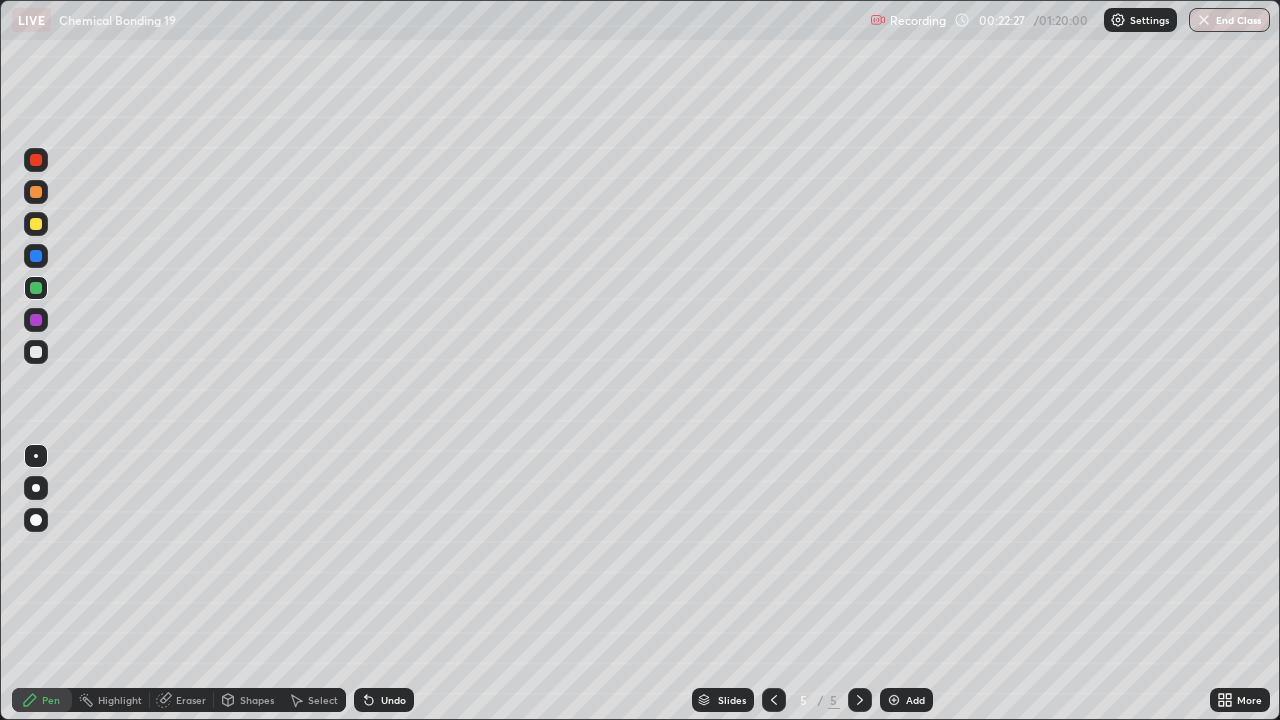 click on "Undo" at bounding box center (393, 700) 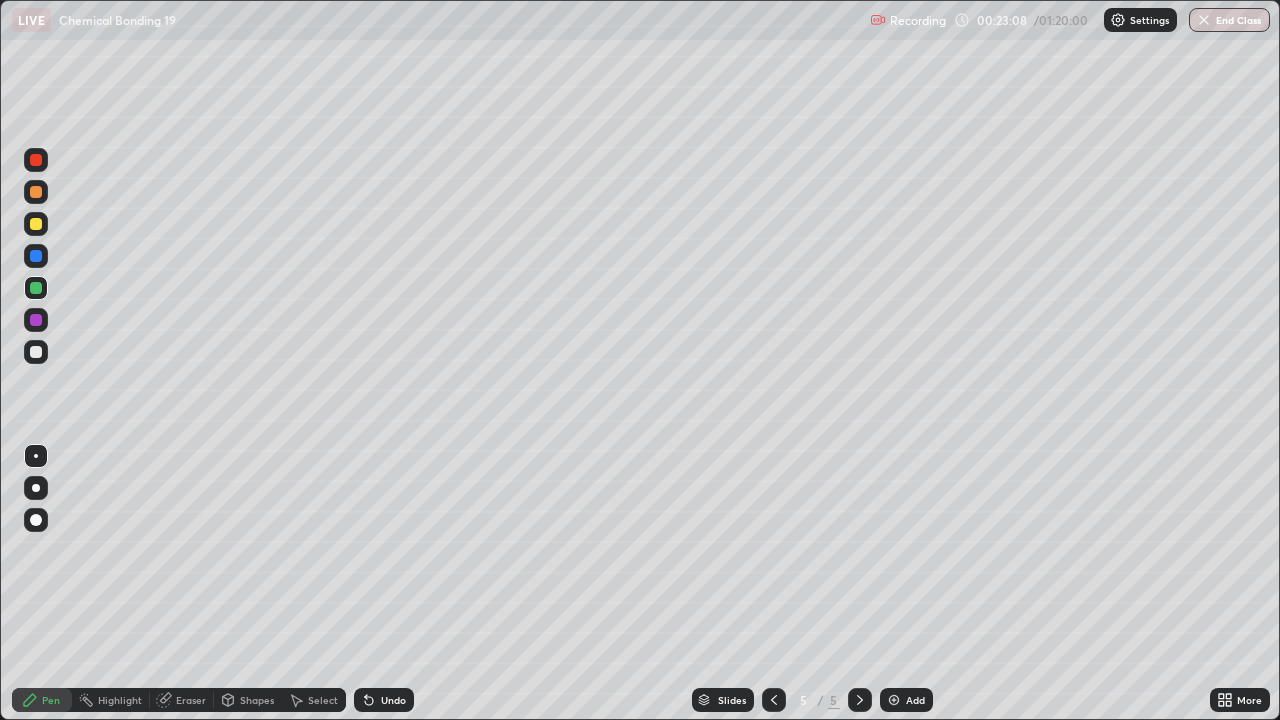 click at bounding box center [36, 352] 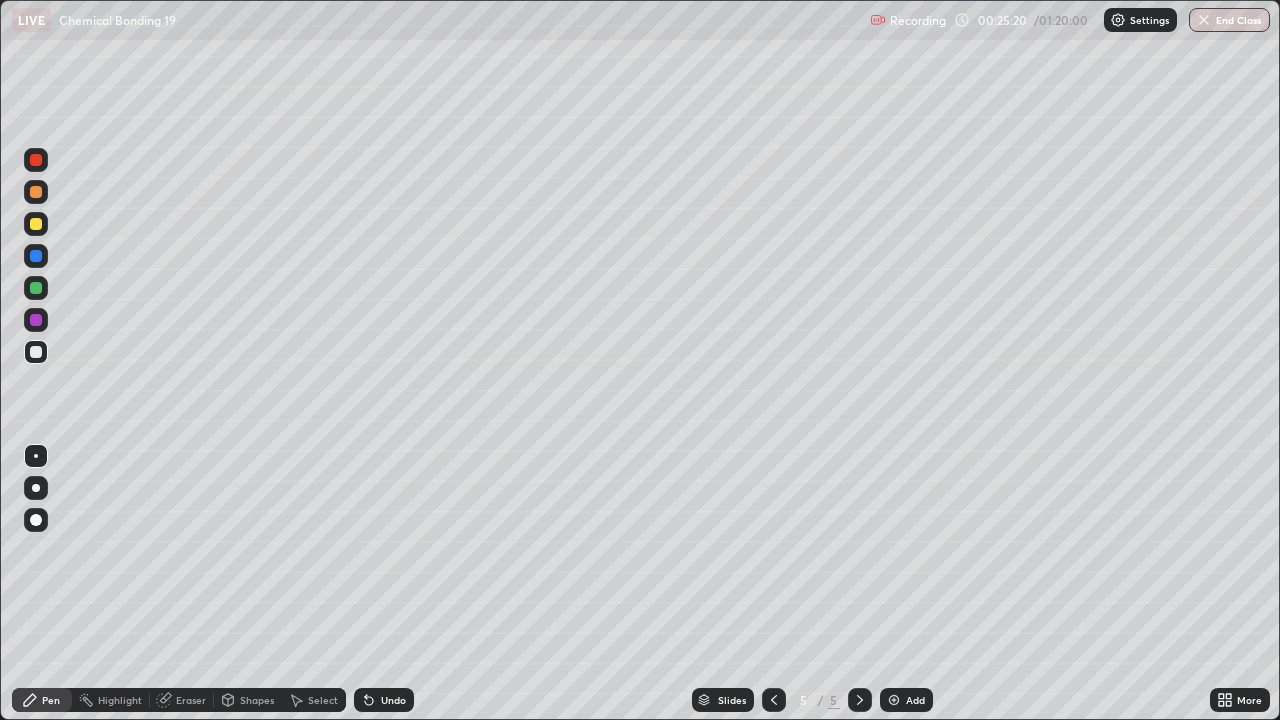 click at bounding box center (894, 700) 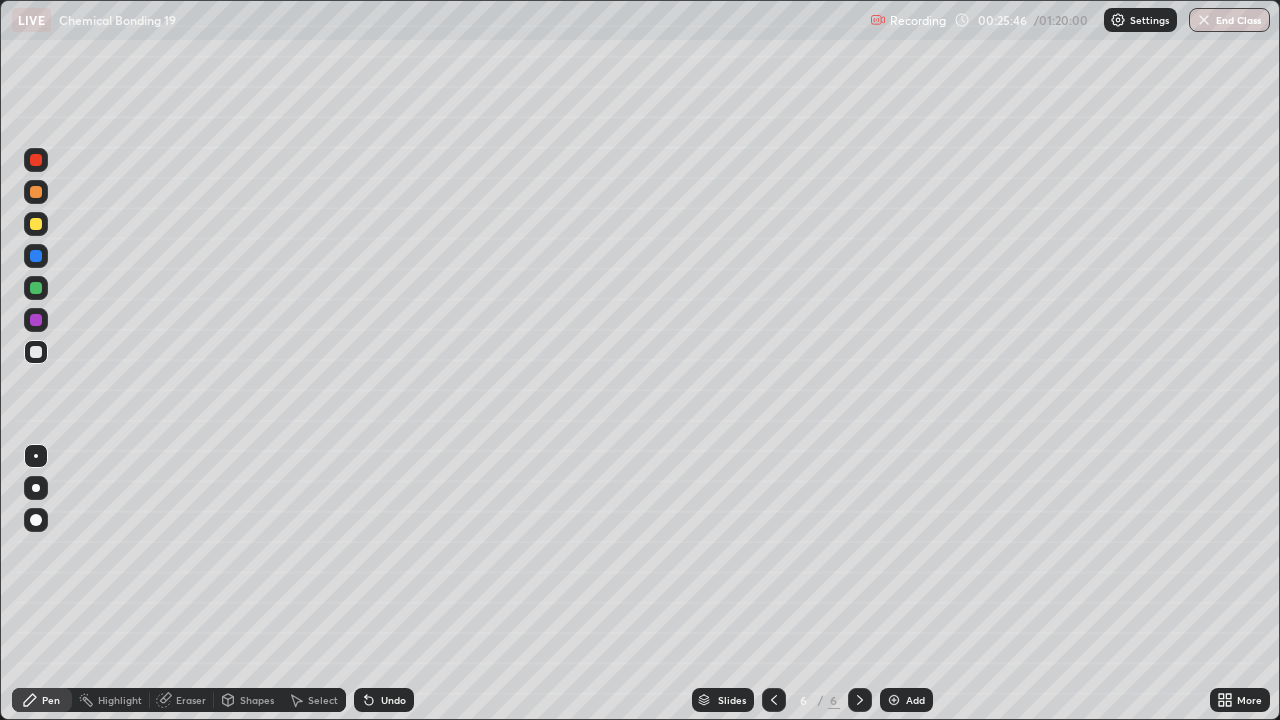 click on "Undo" at bounding box center [384, 700] 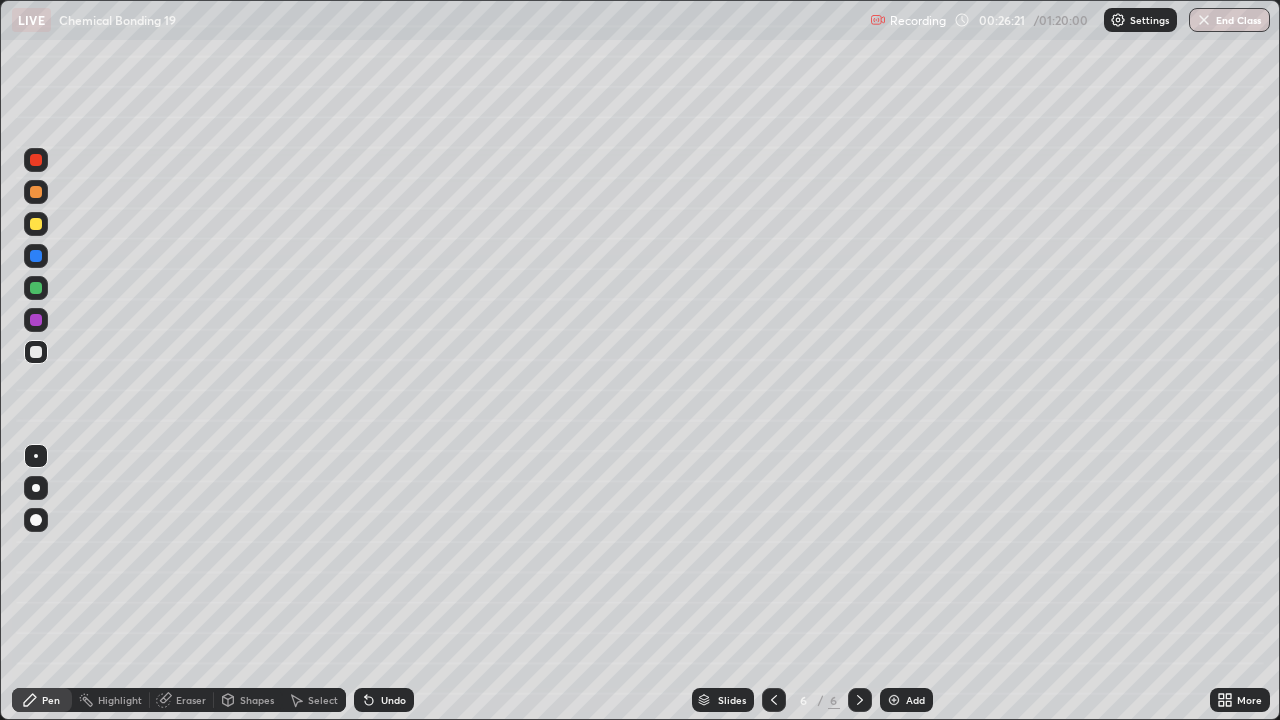 click at bounding box center [36, 288] 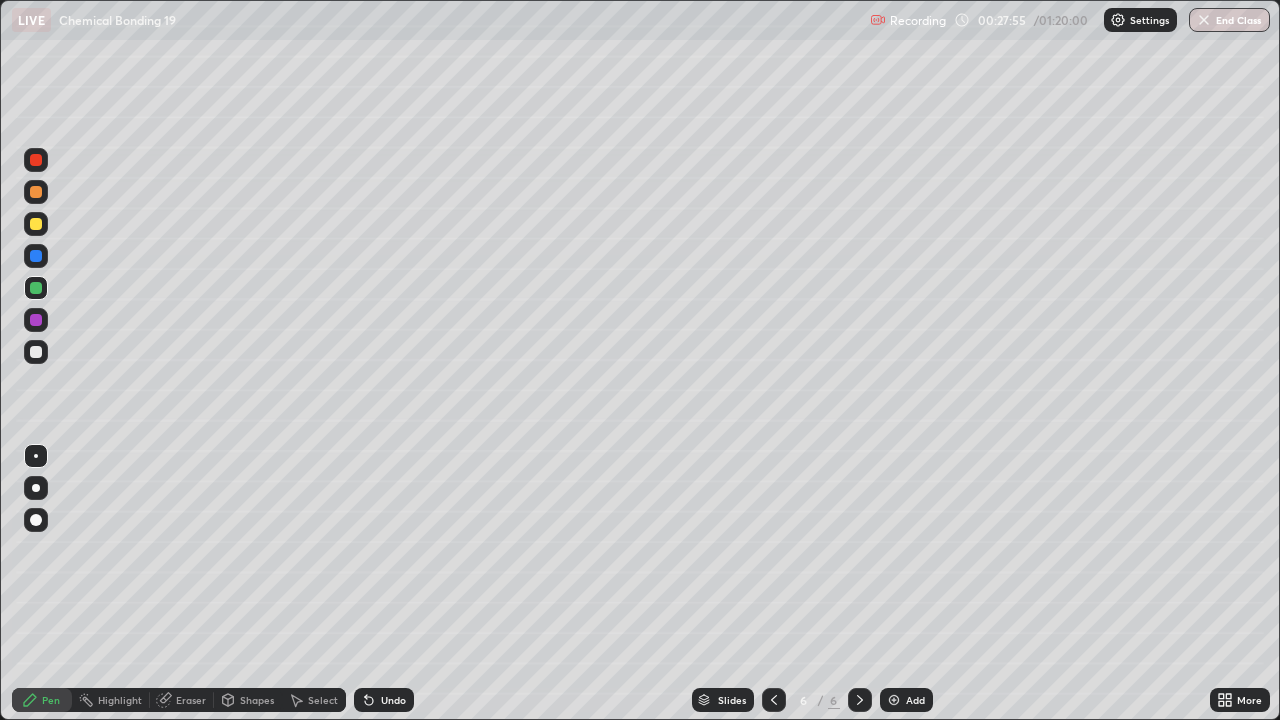 click on "Undo" at bounding box center (393, 700) 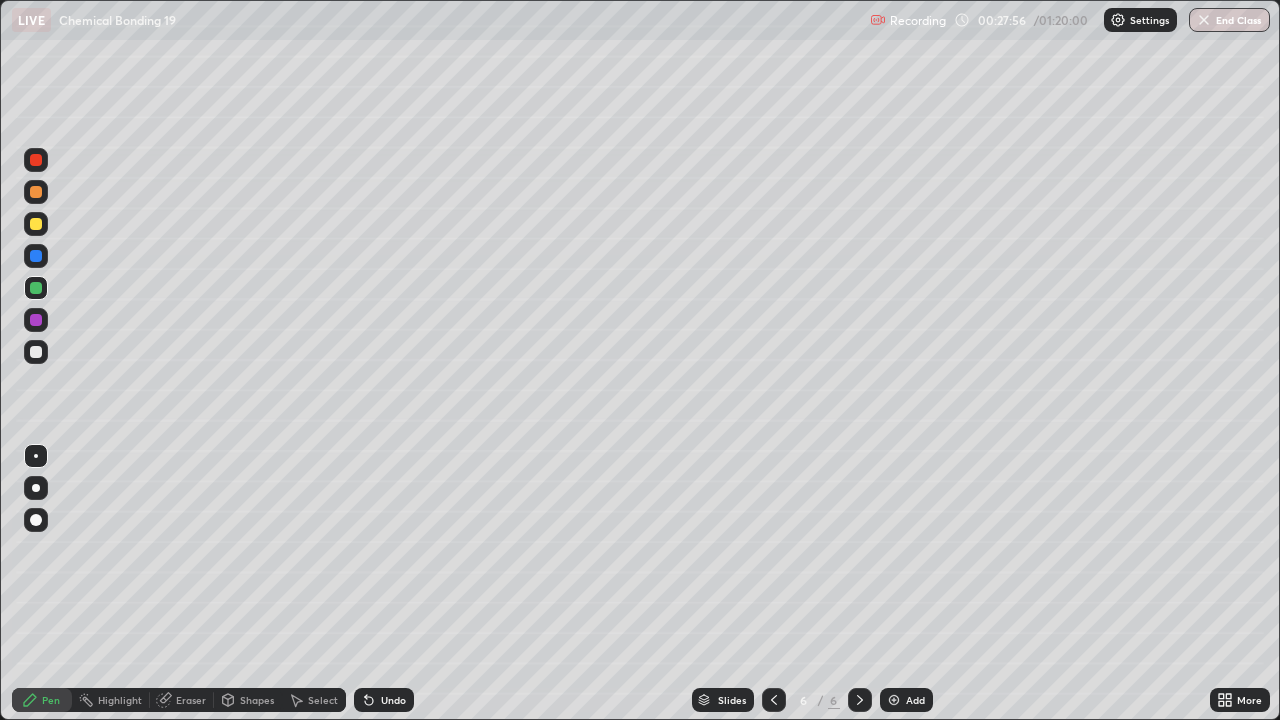 click on "Undo" at bounding box center [384, 700] 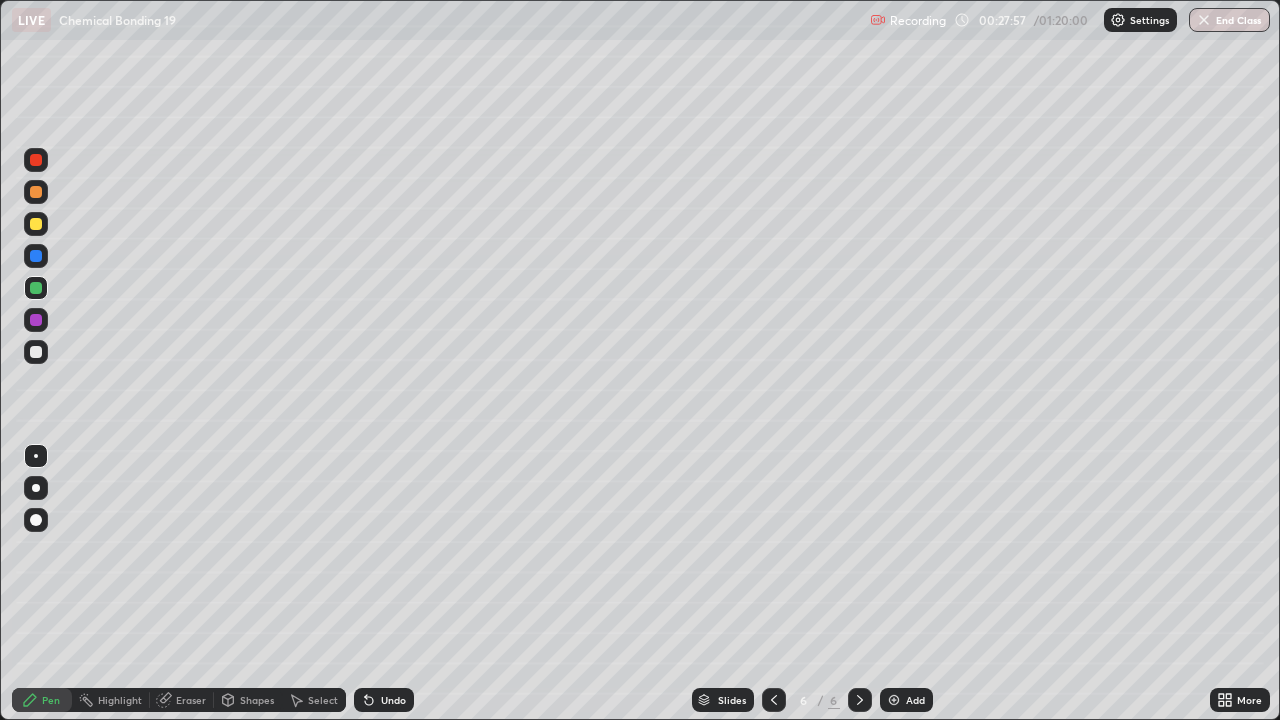 click on "Slides 6 / 6 Add" at bounding box center (812, 700) 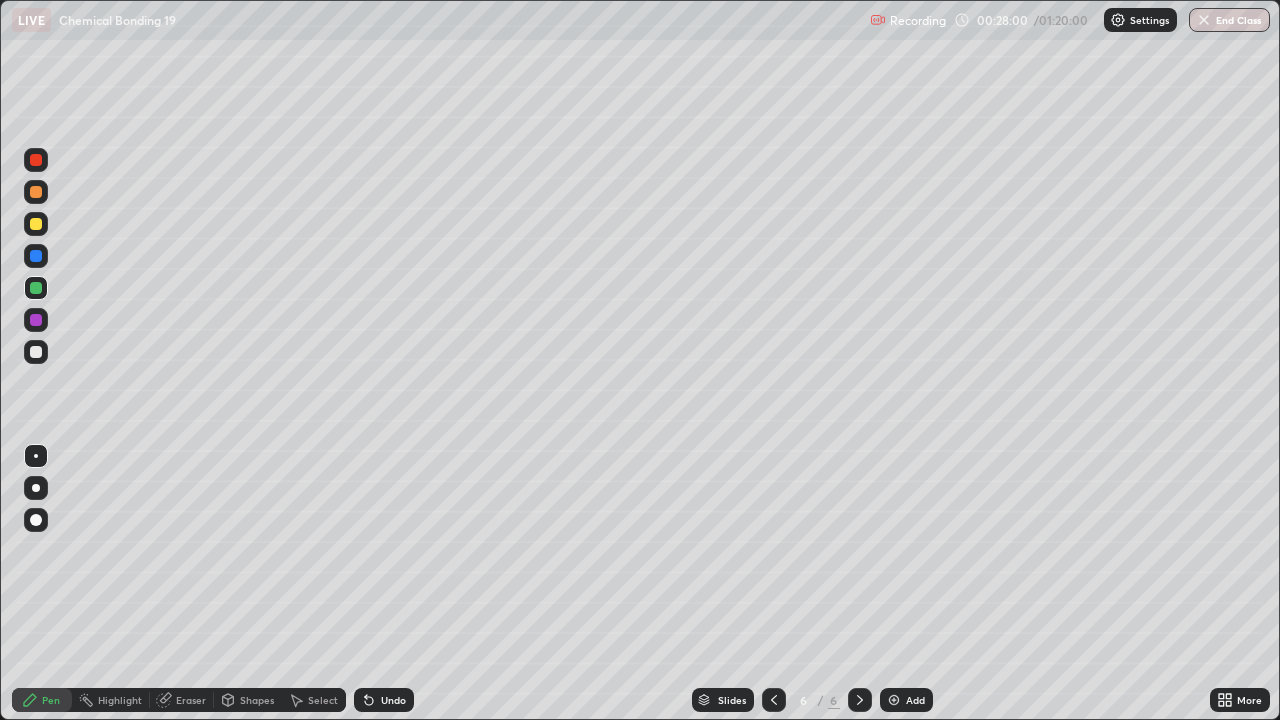 click on "Undo" at bounding box center (393, 700) 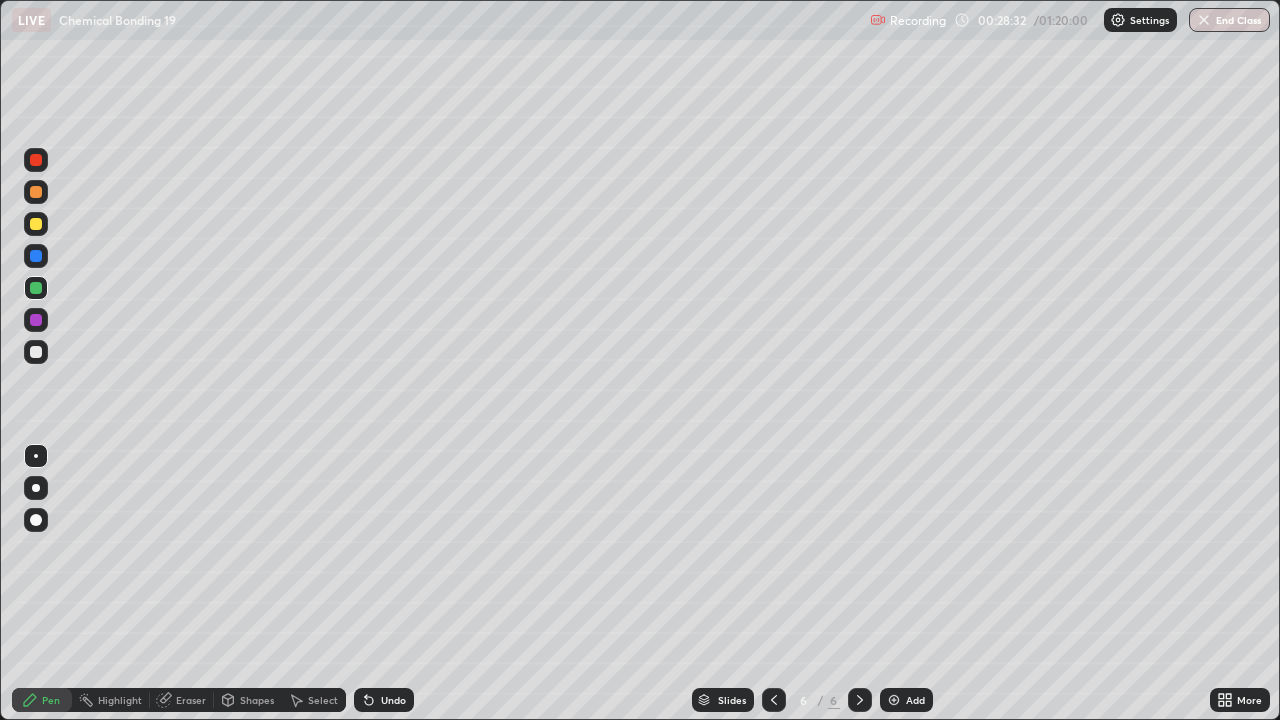 click on "Undo" at bounding box center [393, 700] 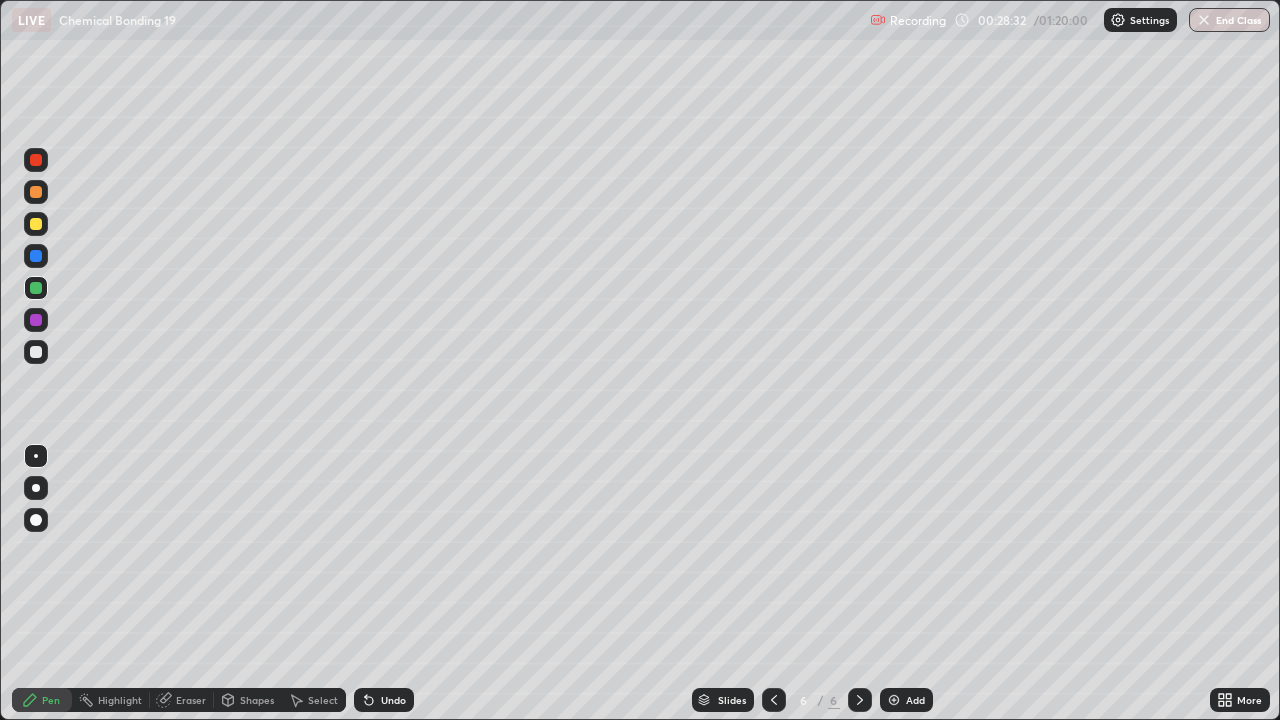 click on "Undo" at bounding box center [393, 700] 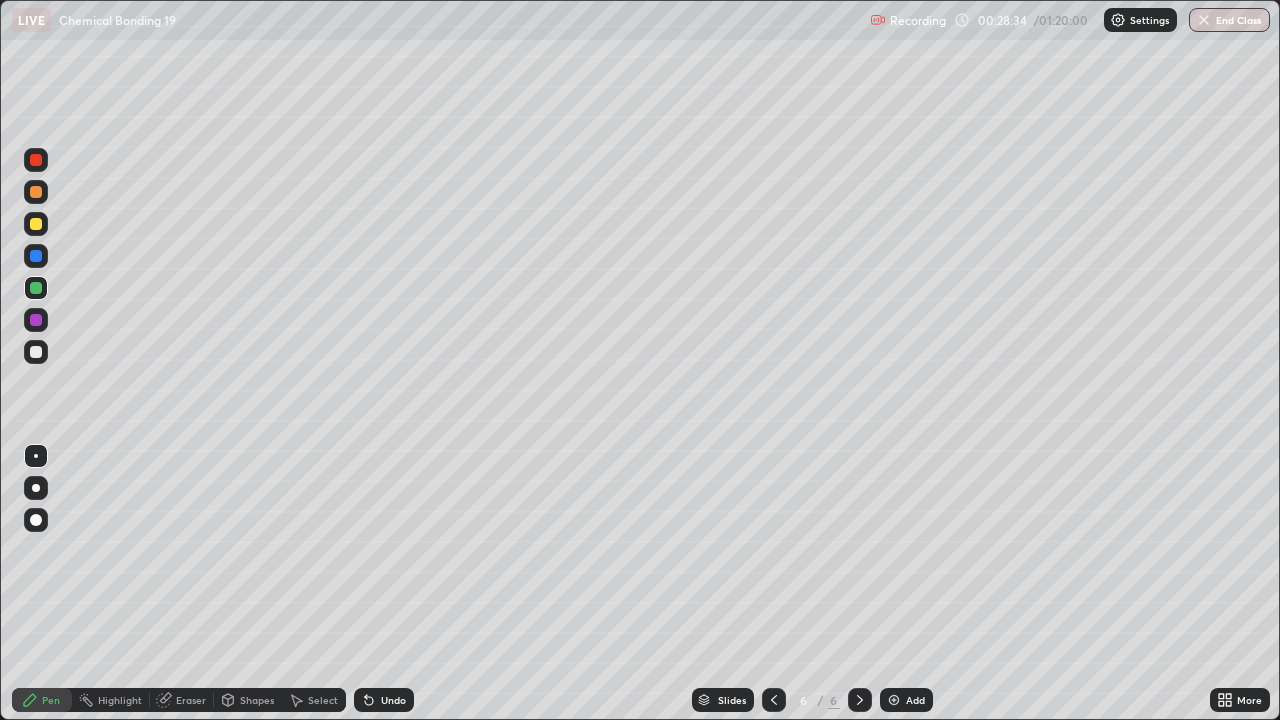 click on "Undo" at bounding box center (393, 700) 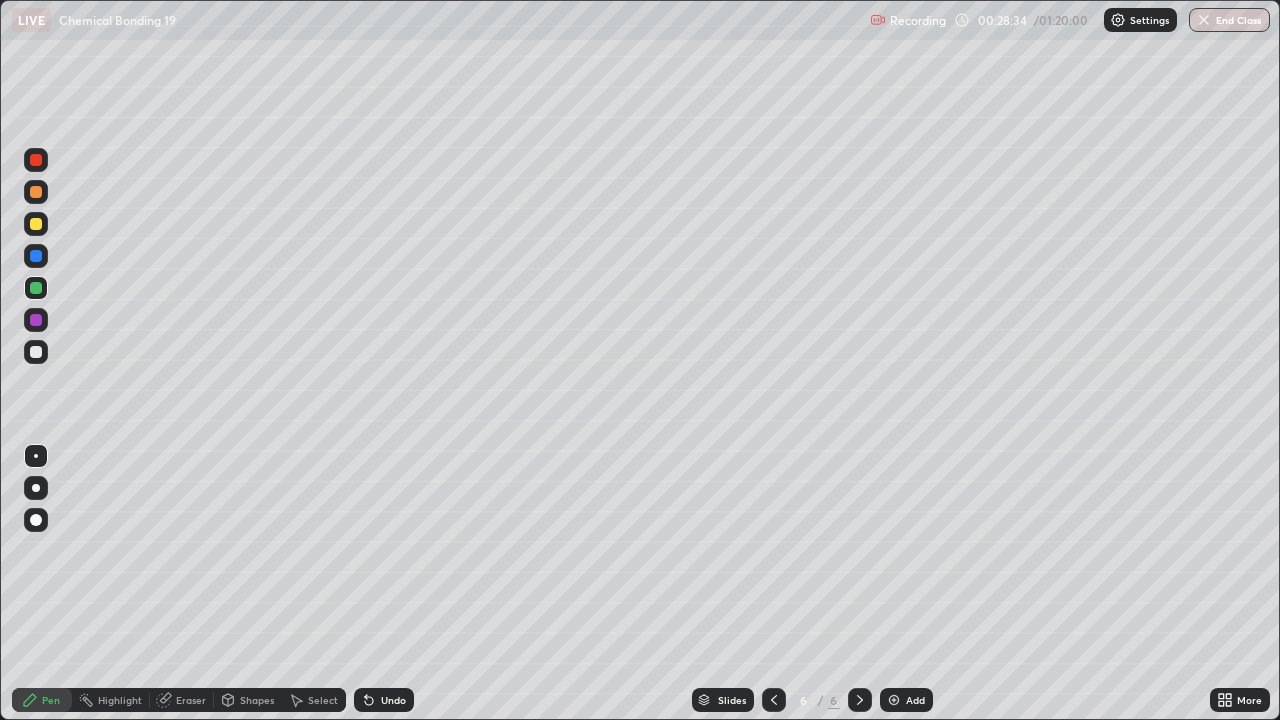click on "Undo" at bounding box center [393, 700] 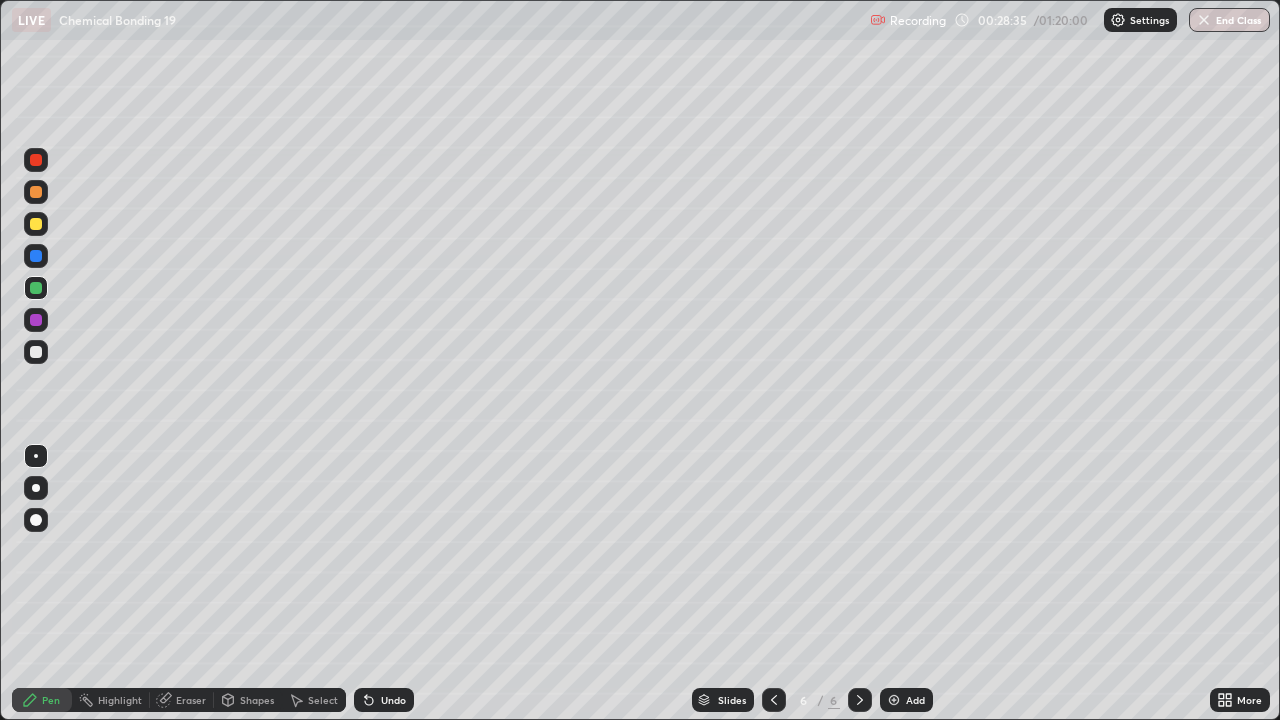 click on "Undo" at bounding box center (393, 700) 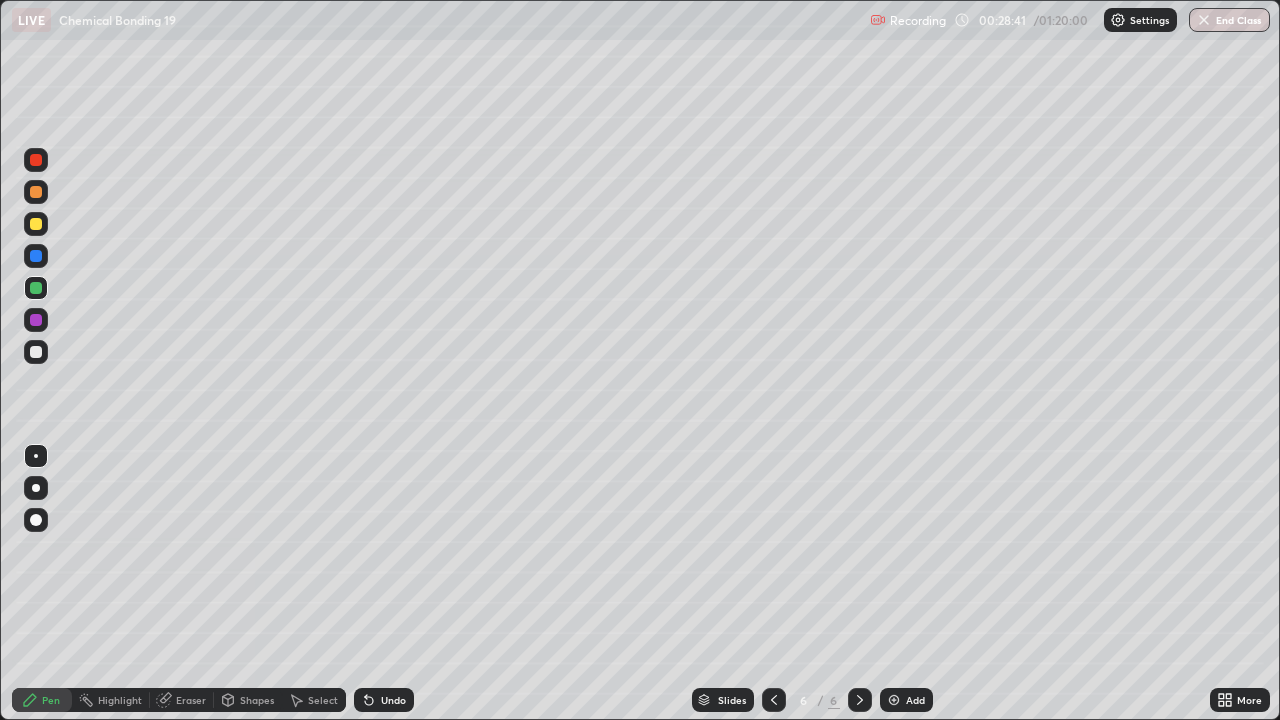 click on "Undo" at bounding box center [393, 700] 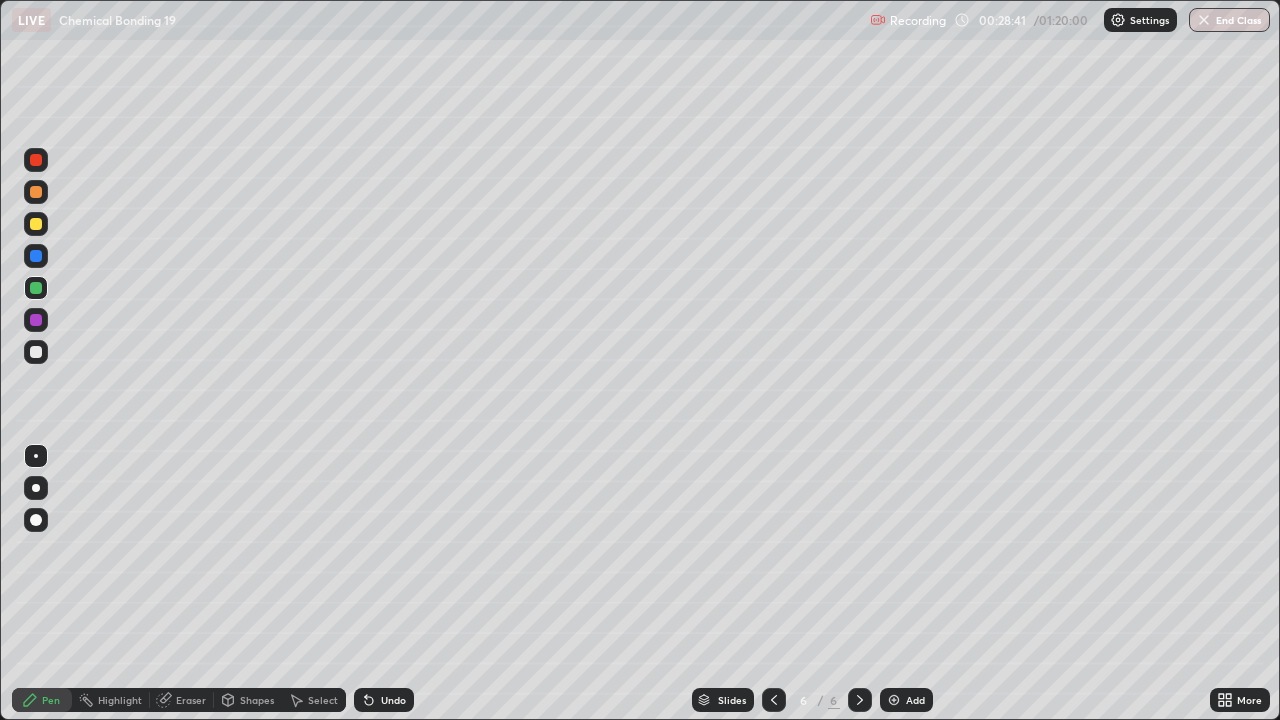 click on "Undo" at bounding box center [393, 700] 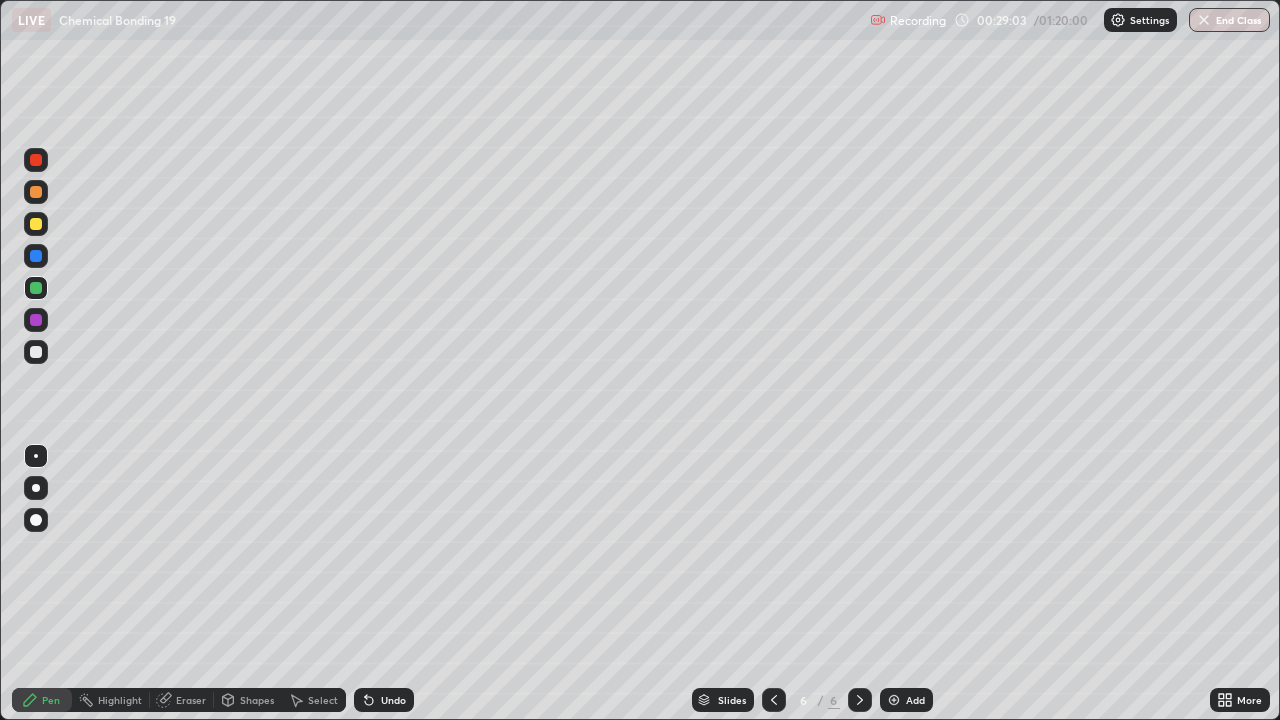 click 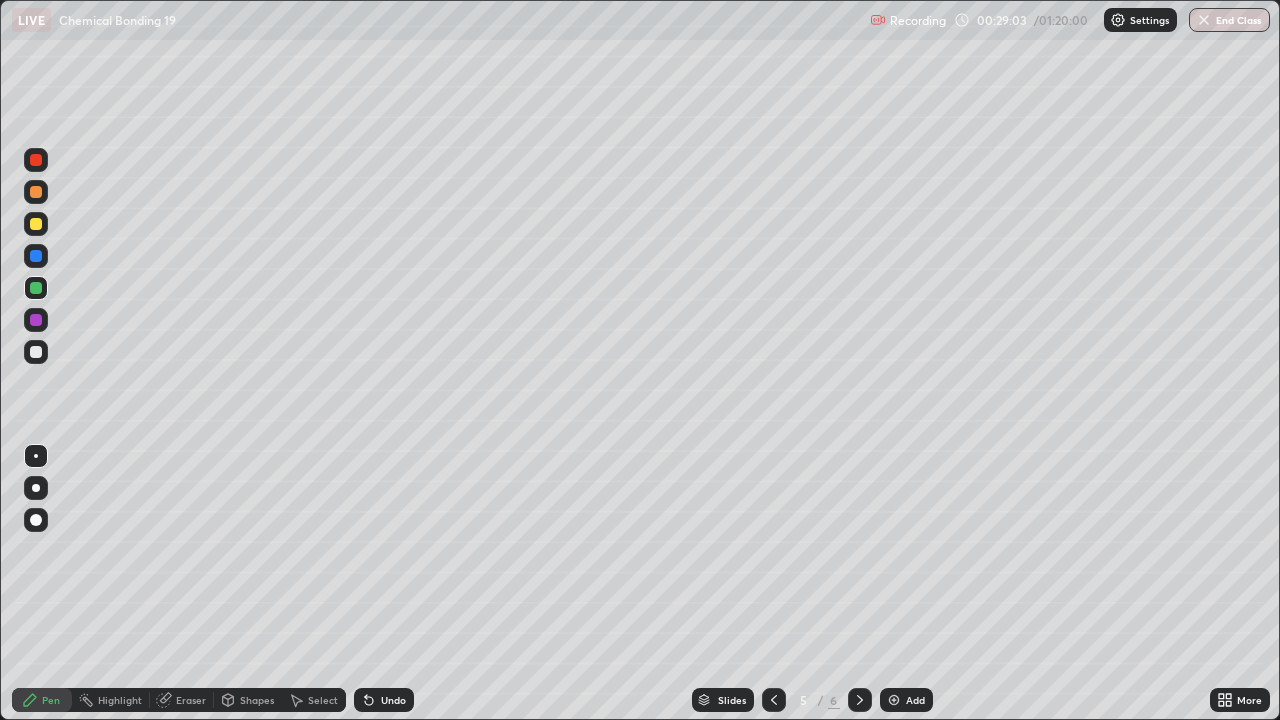 click 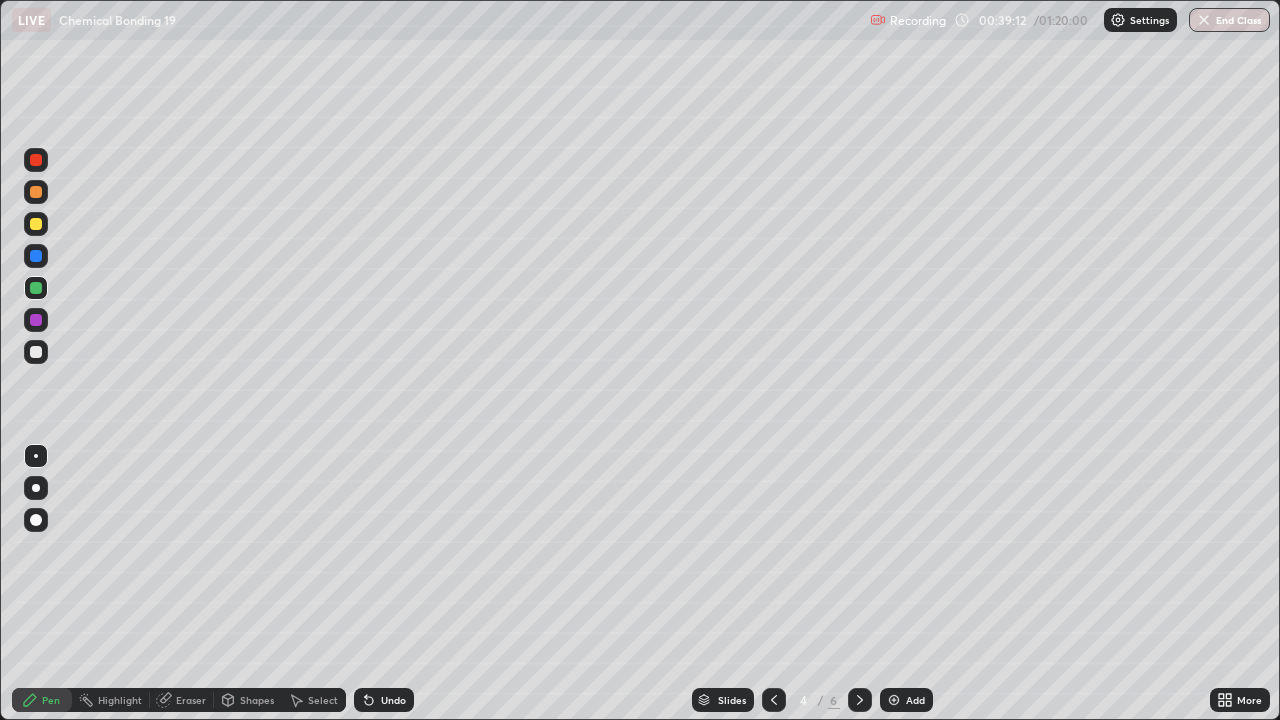 click 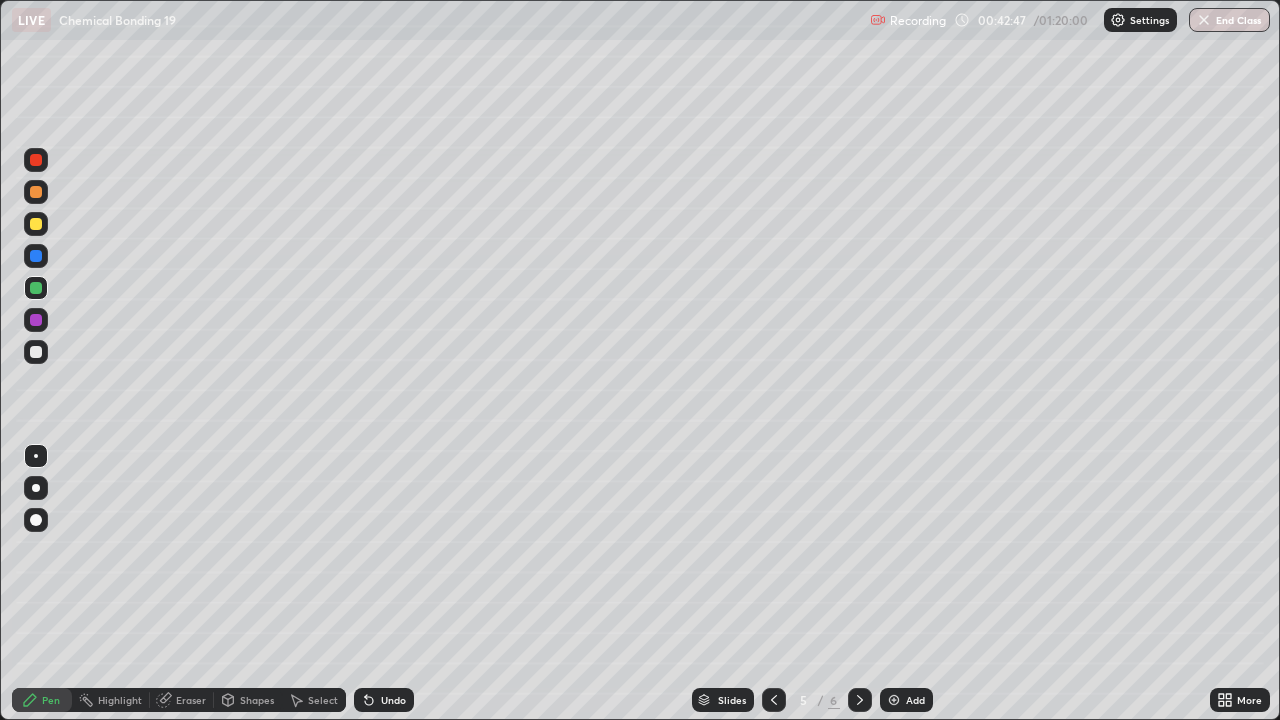 click 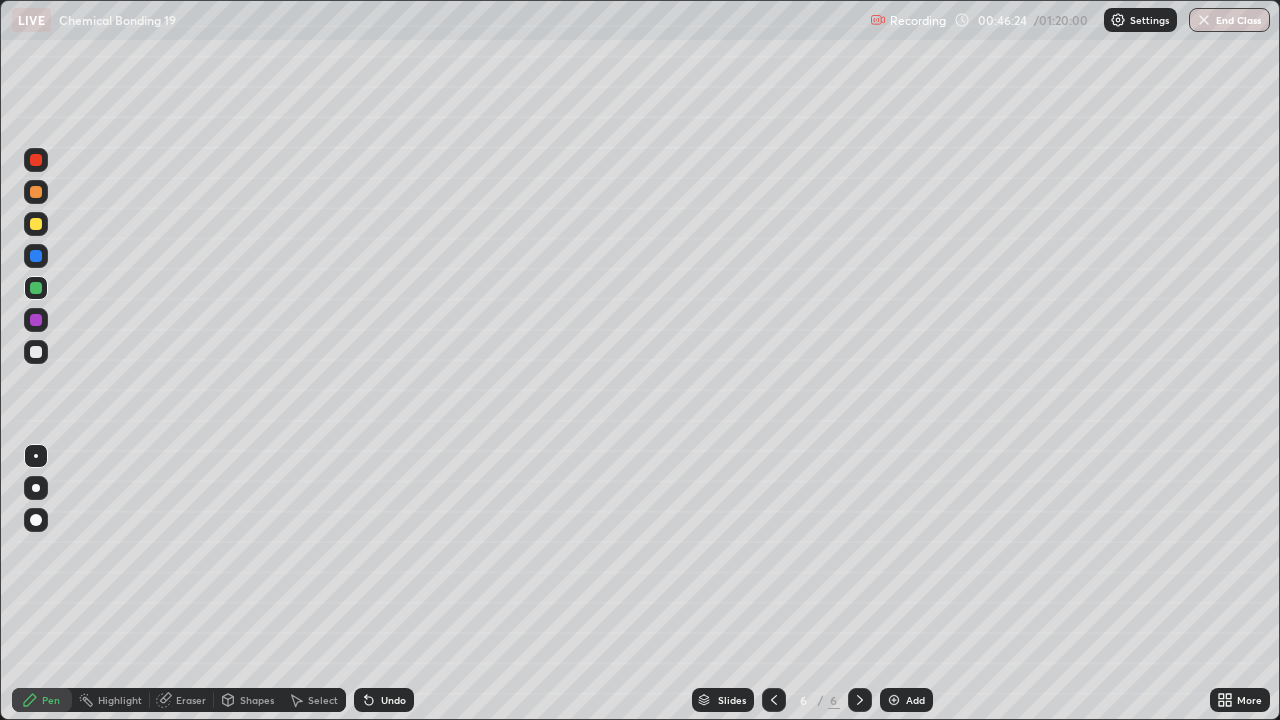 click at bounding box center [894, 700] 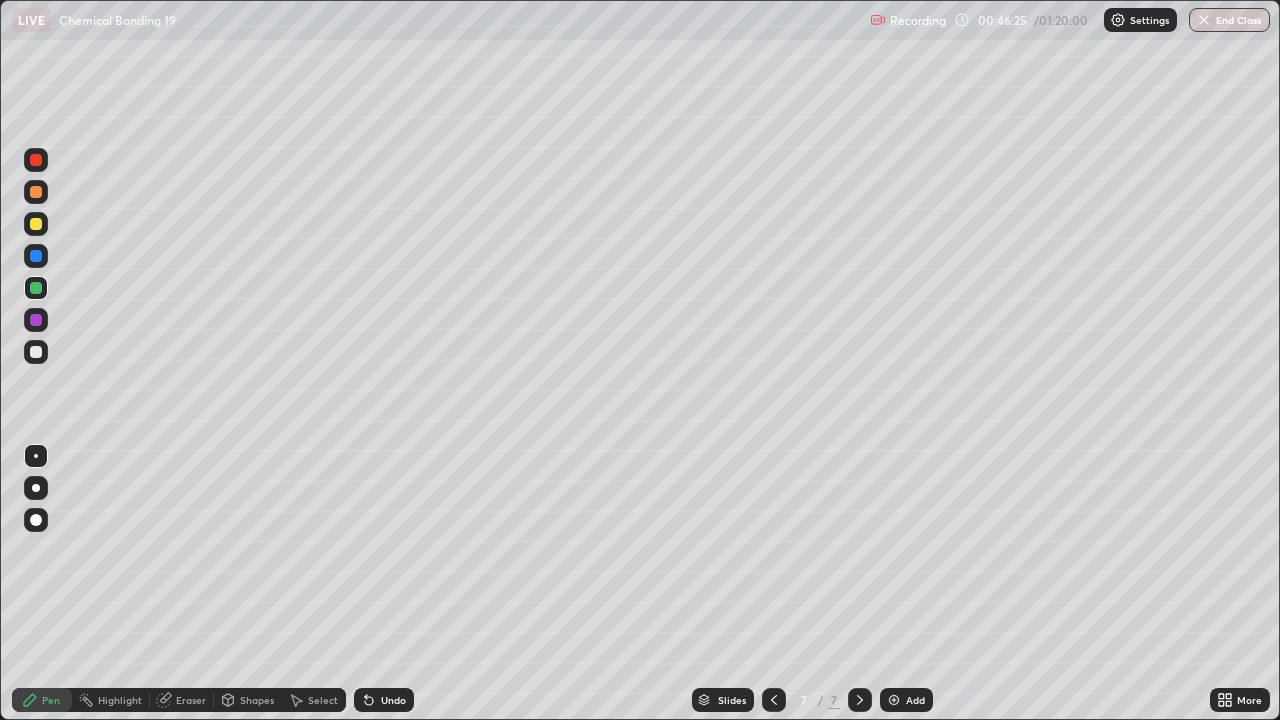 click at bounding box center [36, 352] 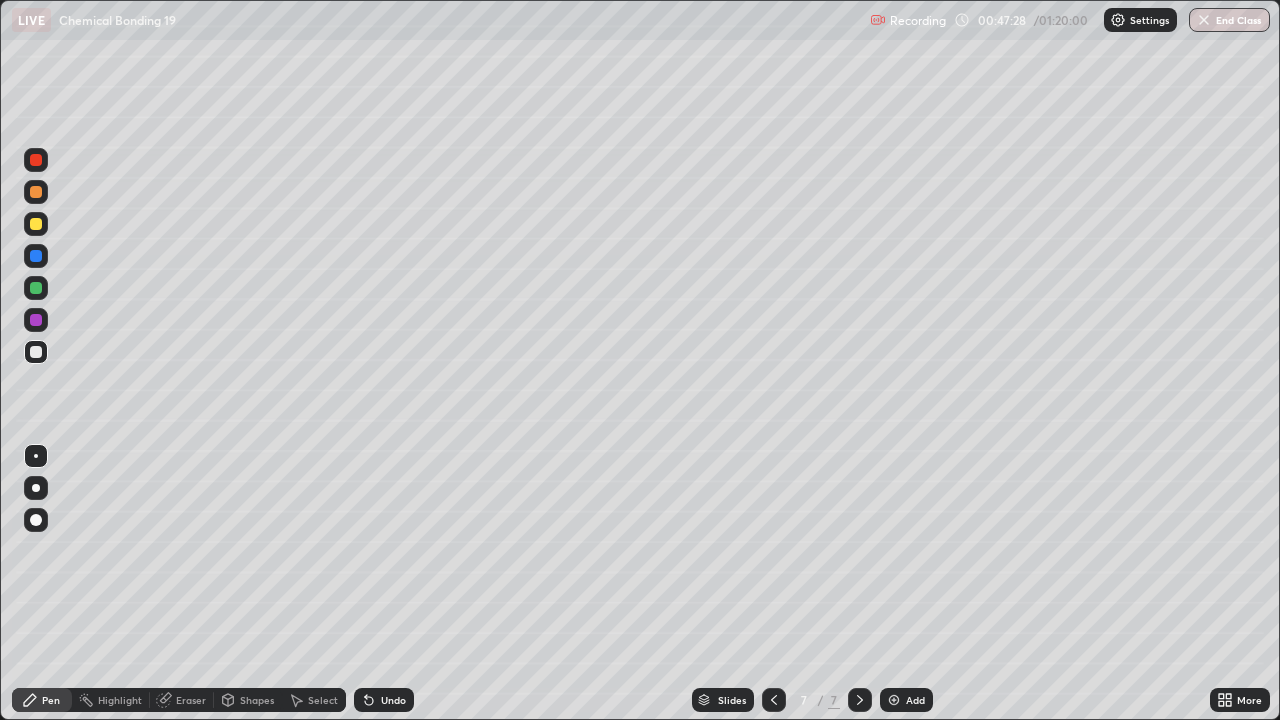 click at bounding box center (36, 288) 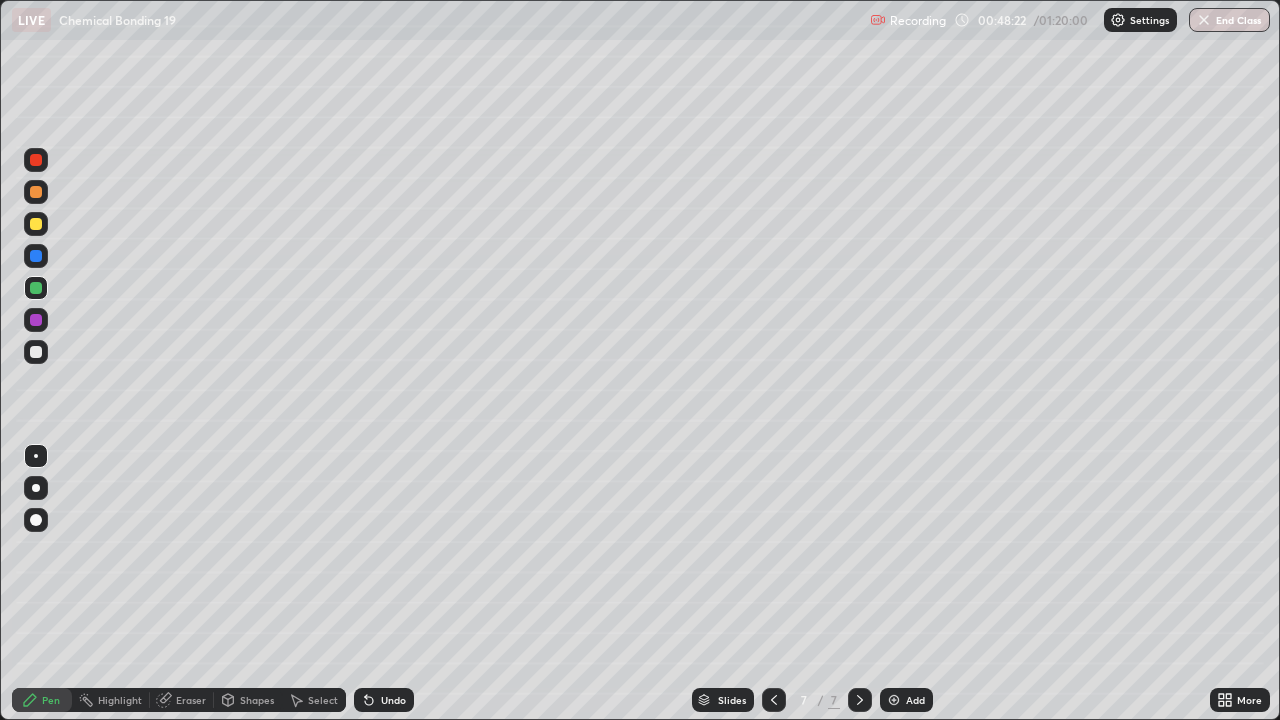 click at bounding box center (36, 224) 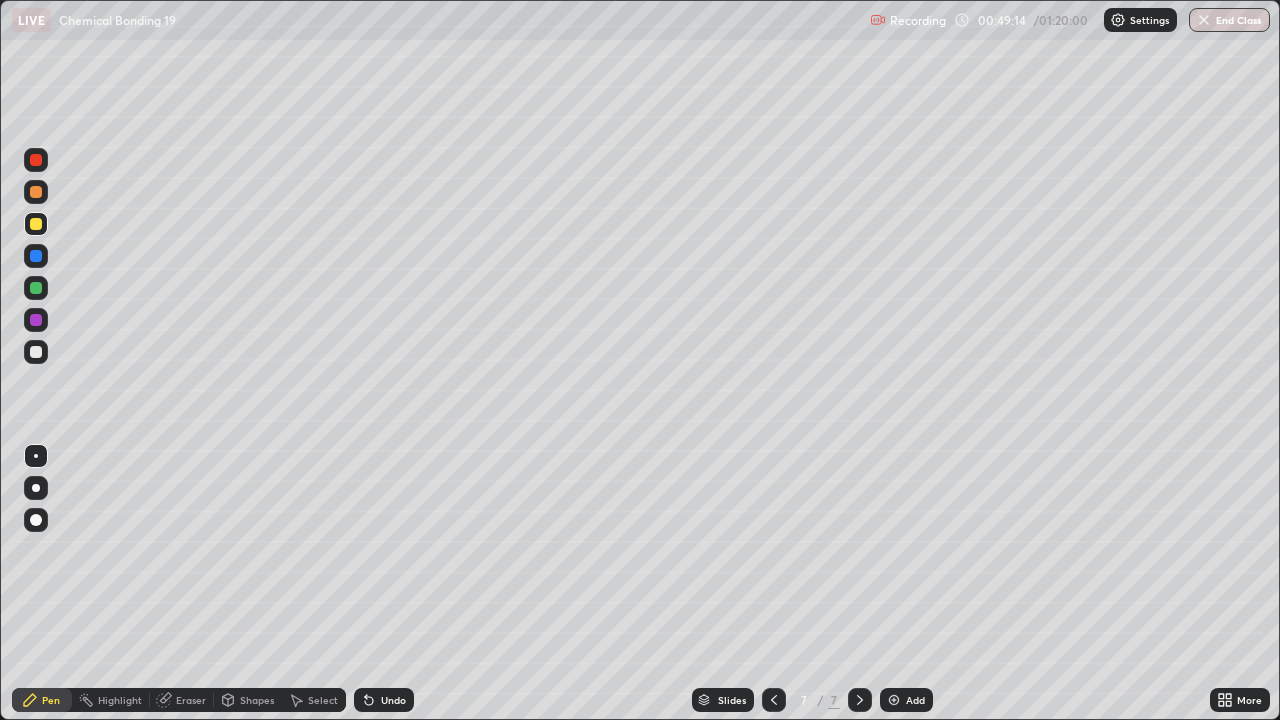 click at bounding box center [36, 352] 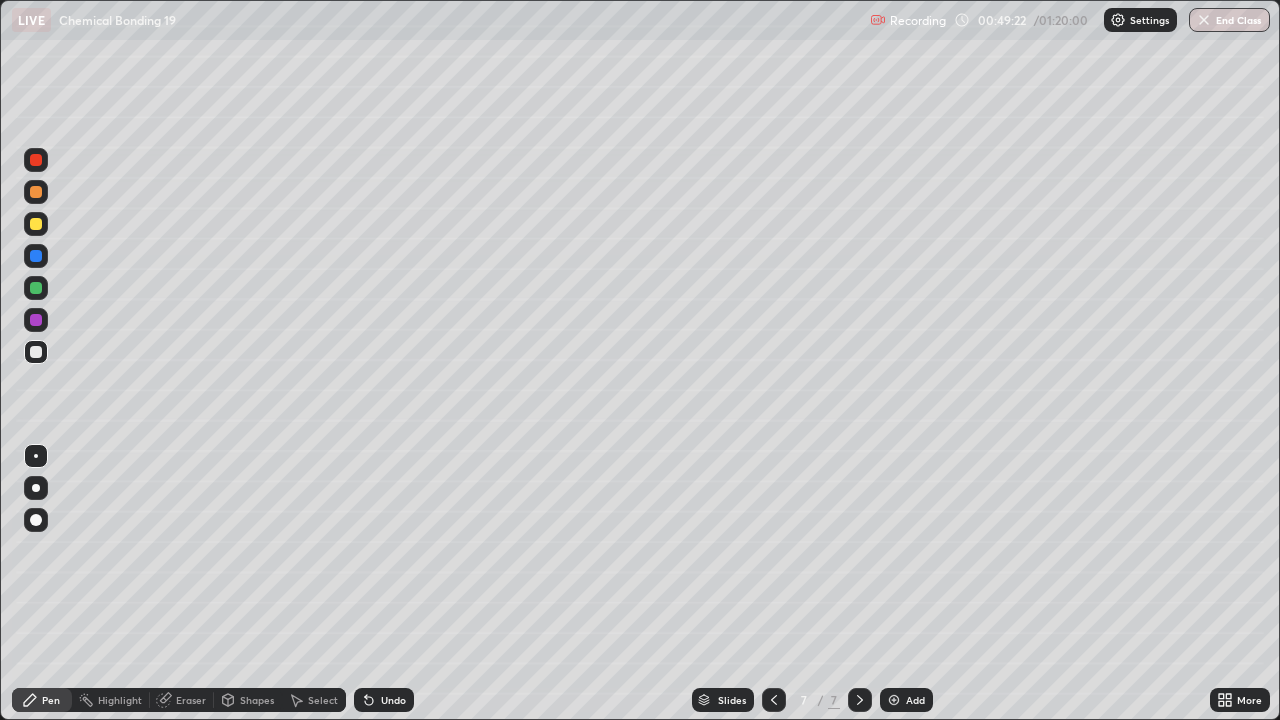 click at bounding box center [36, 288] 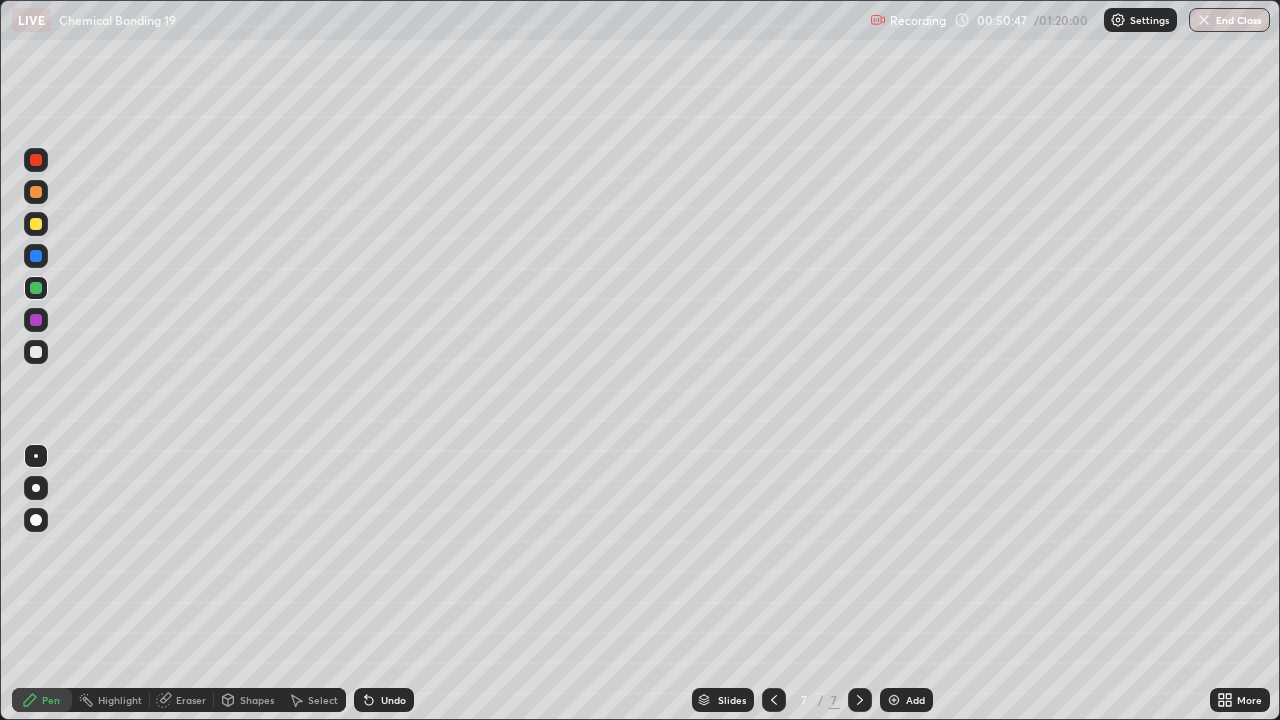 click at bounding box center (36, 352) 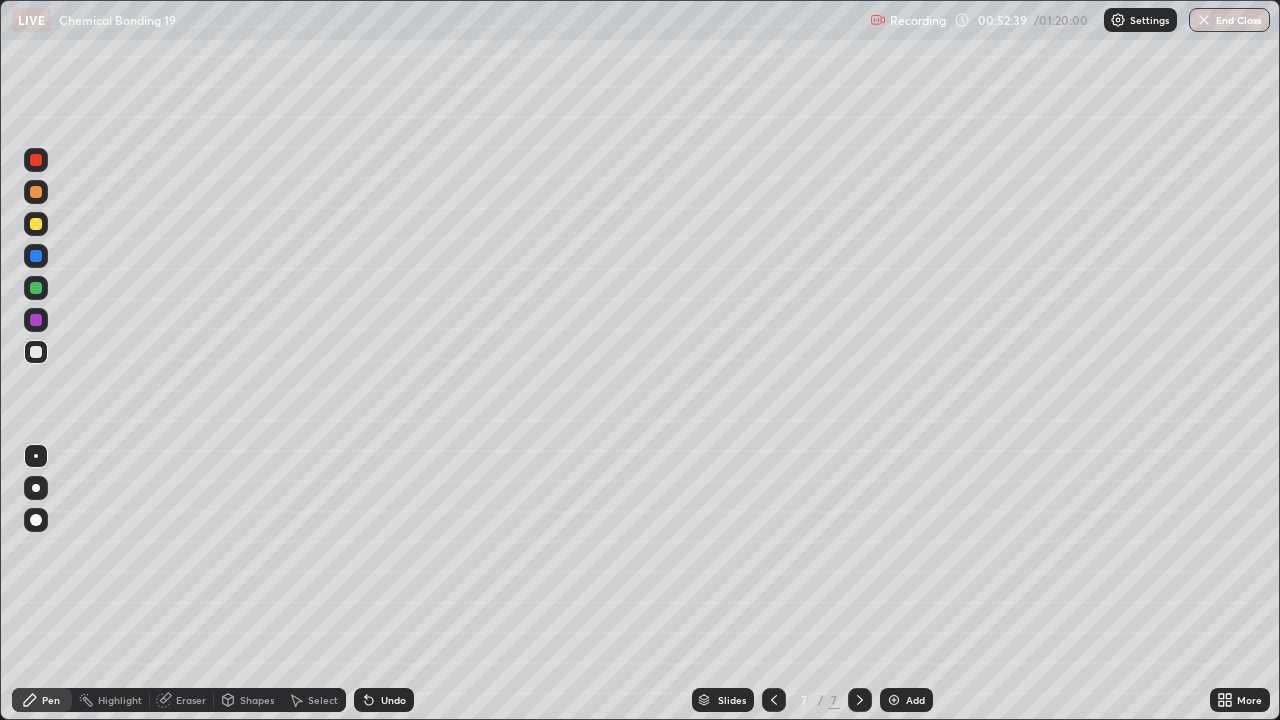click on "Add" at bounding box center [906, 700] 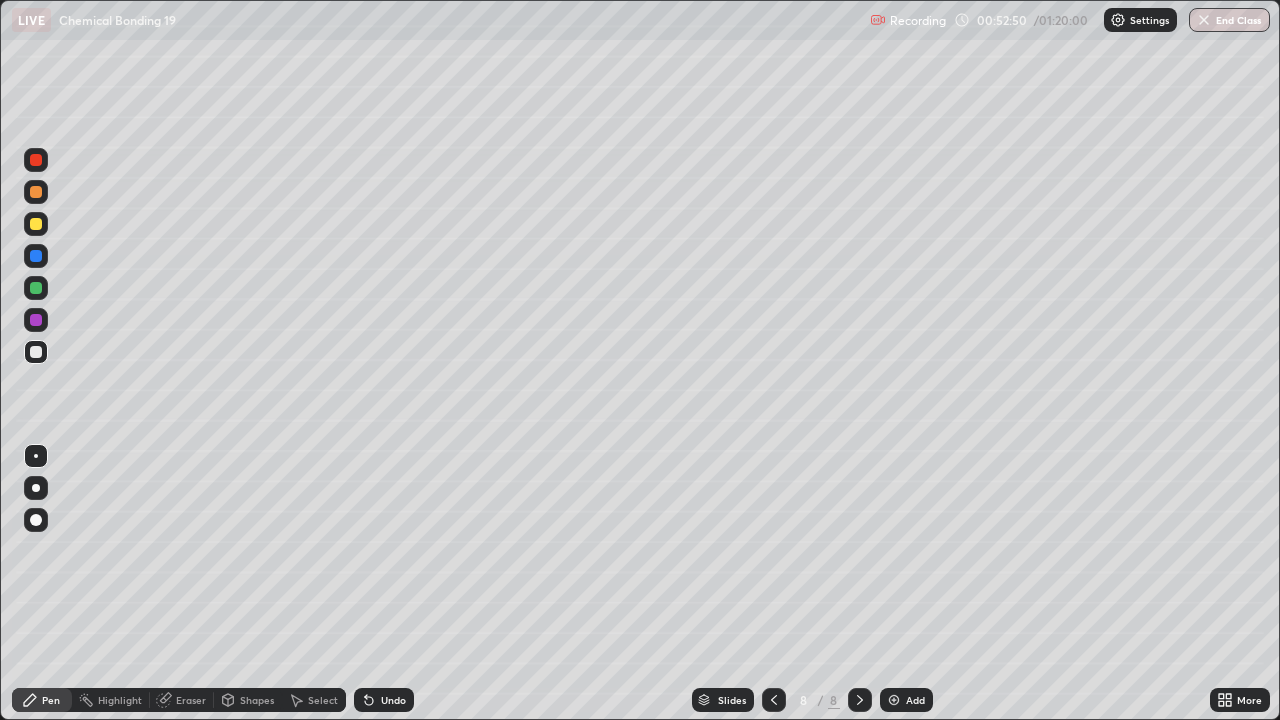 click at bounding box center (36, 320) 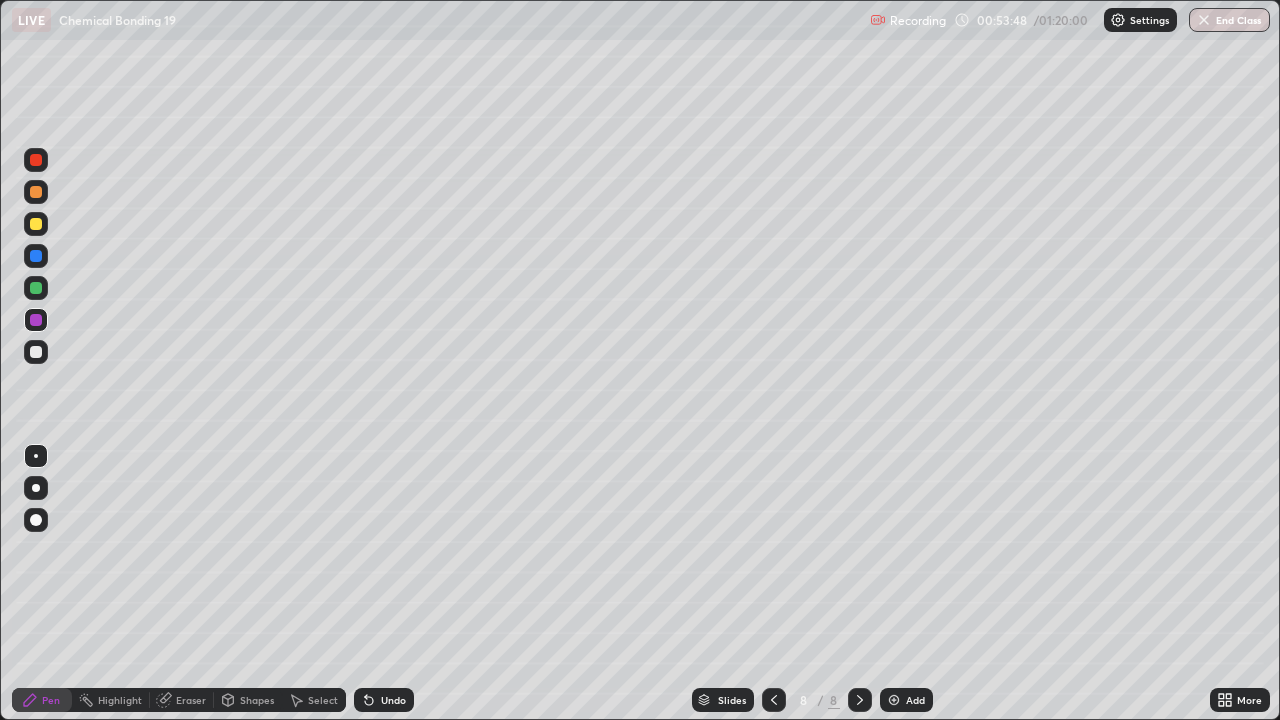 click on "Undo" at bounding box center [393, 700] 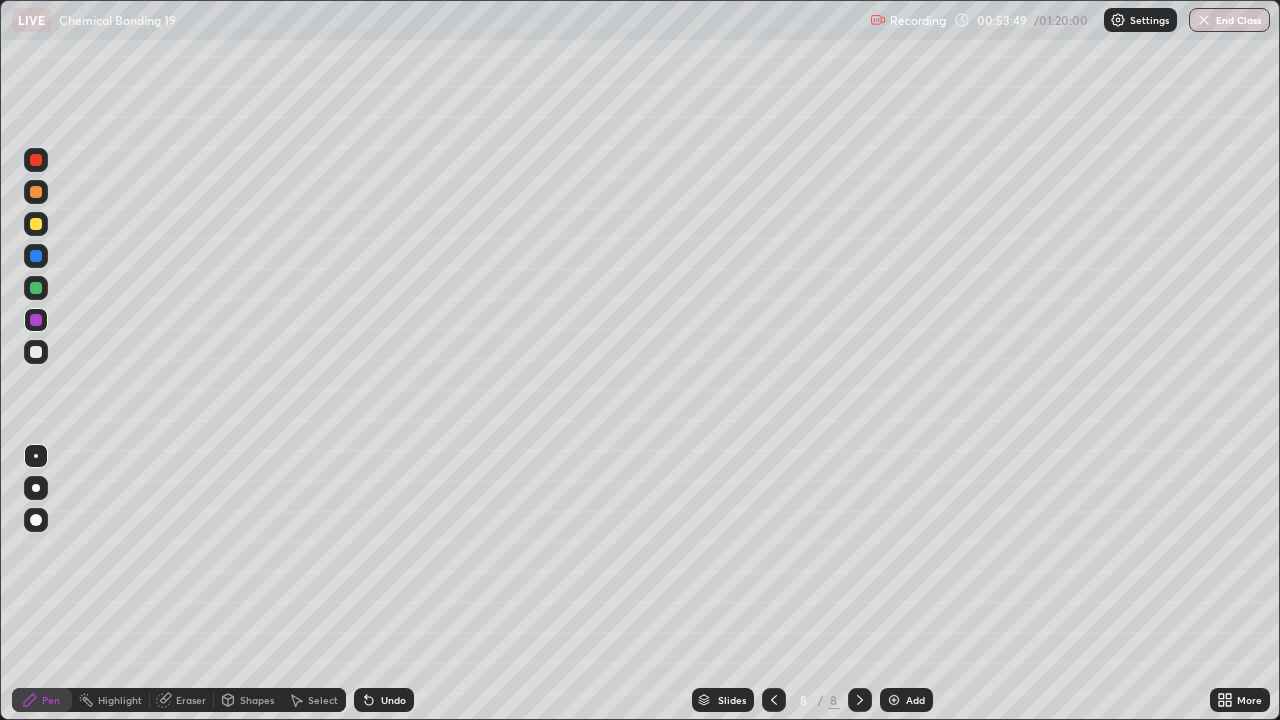 click on "Undo" at bounding box center [384, 700] 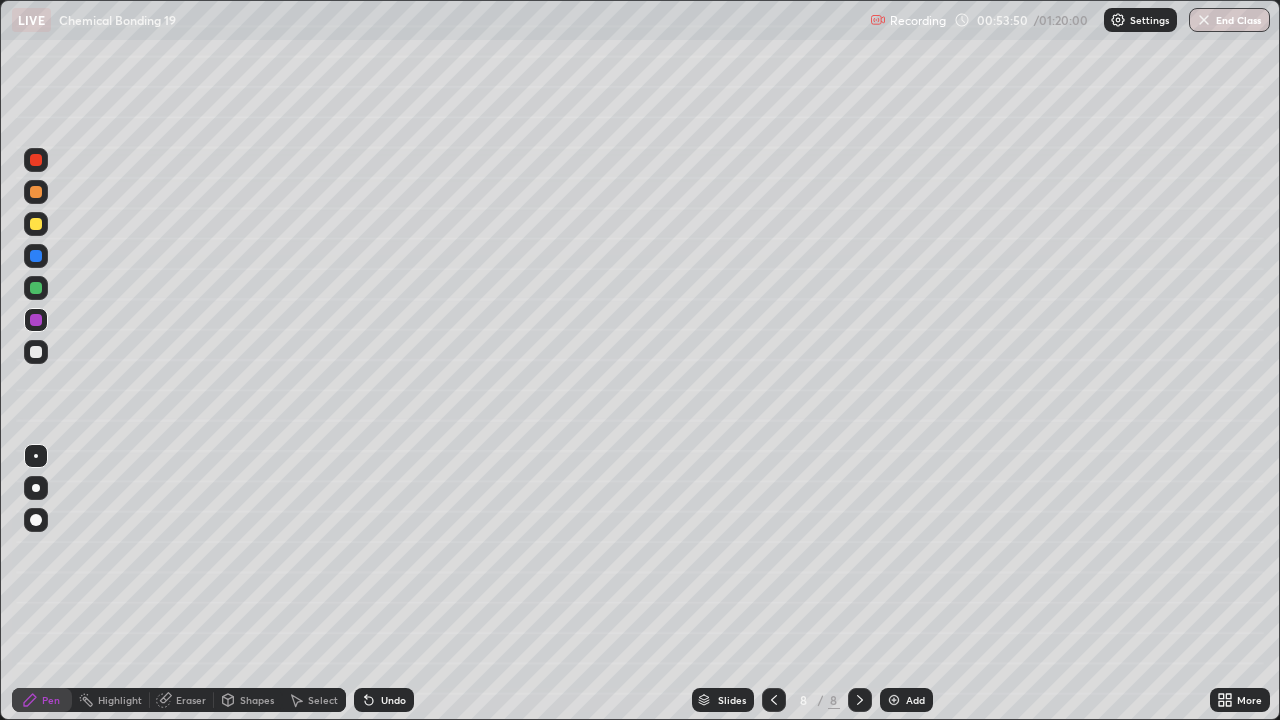 click on "Undo" at bounding box center (384, 700) 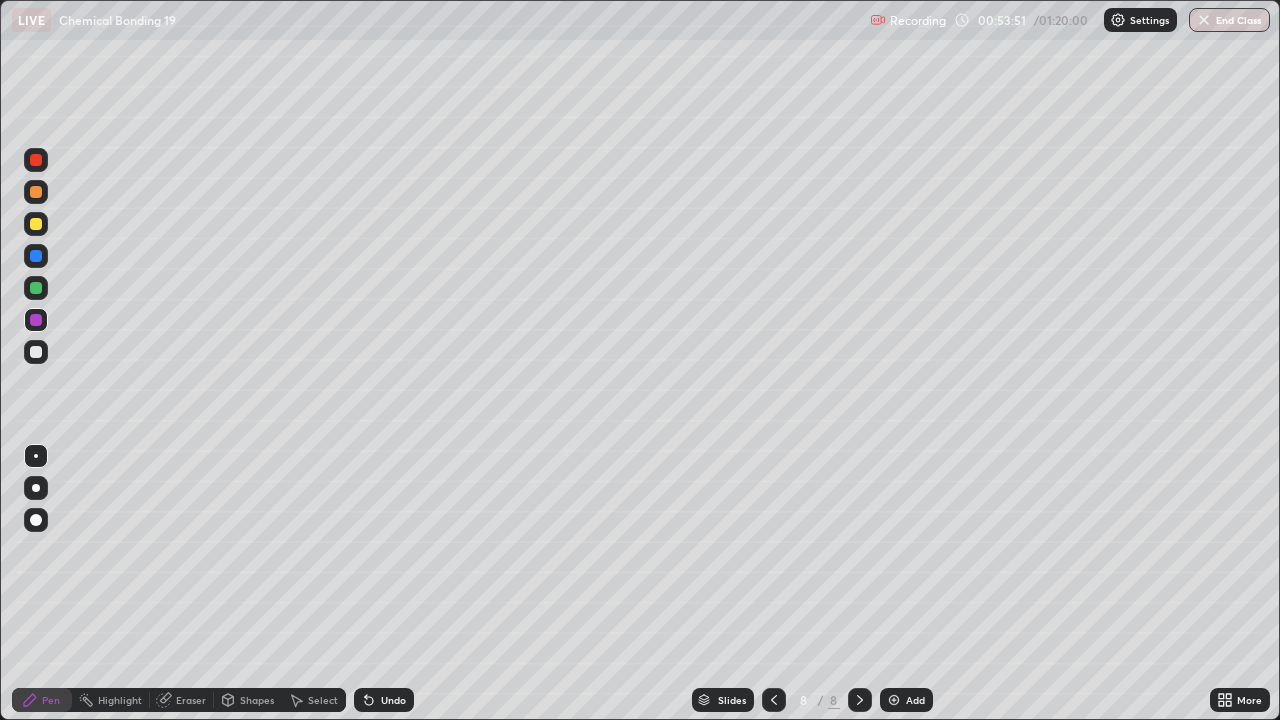 click 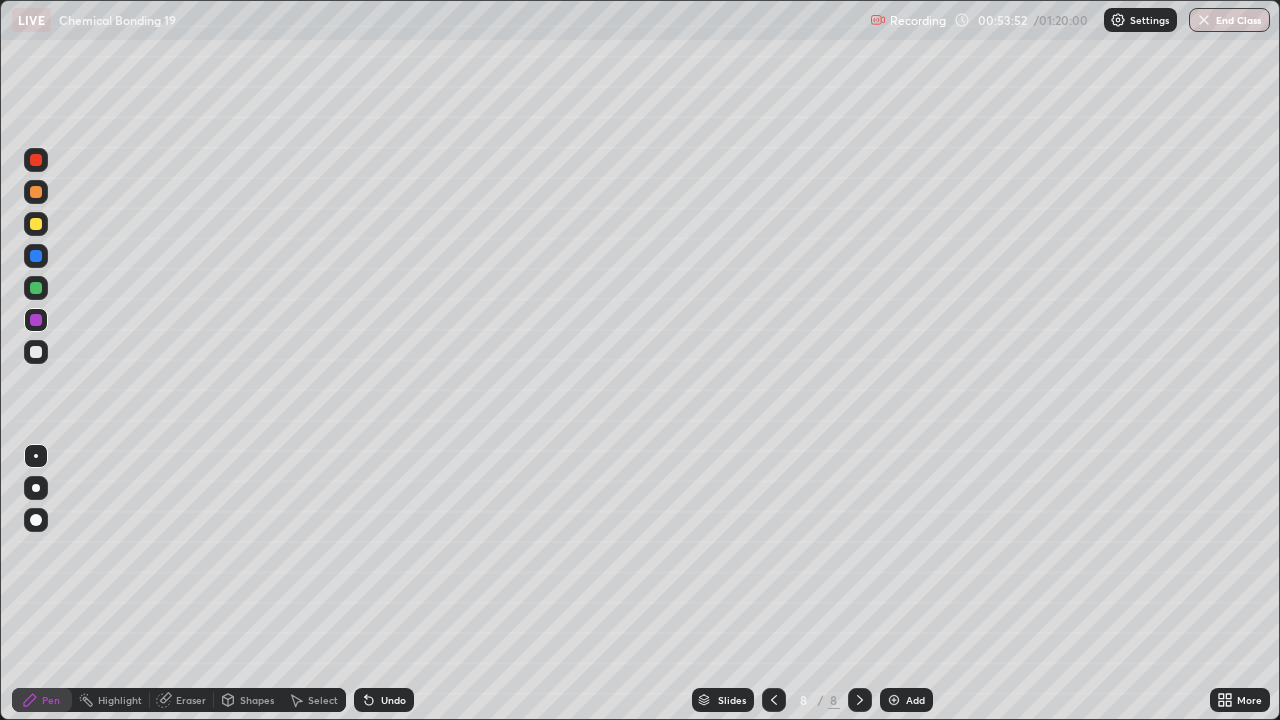 click 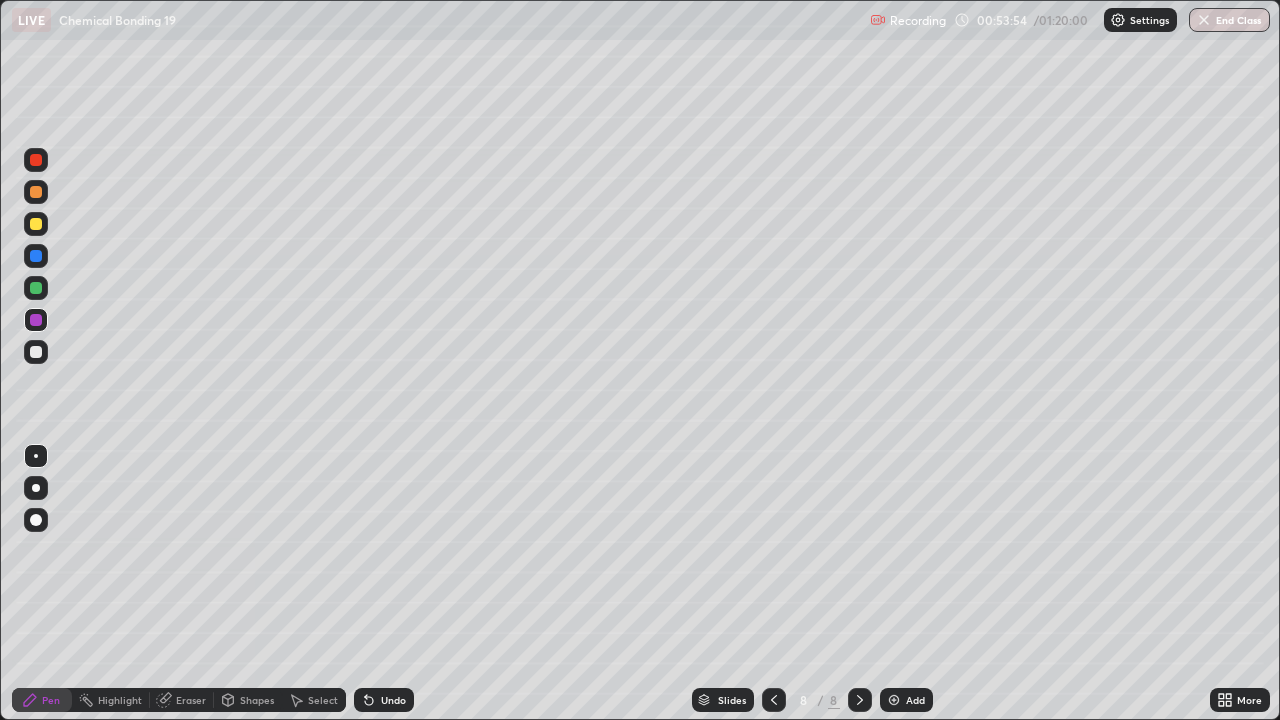 click on "Undo" at bounding box center (393, 700) 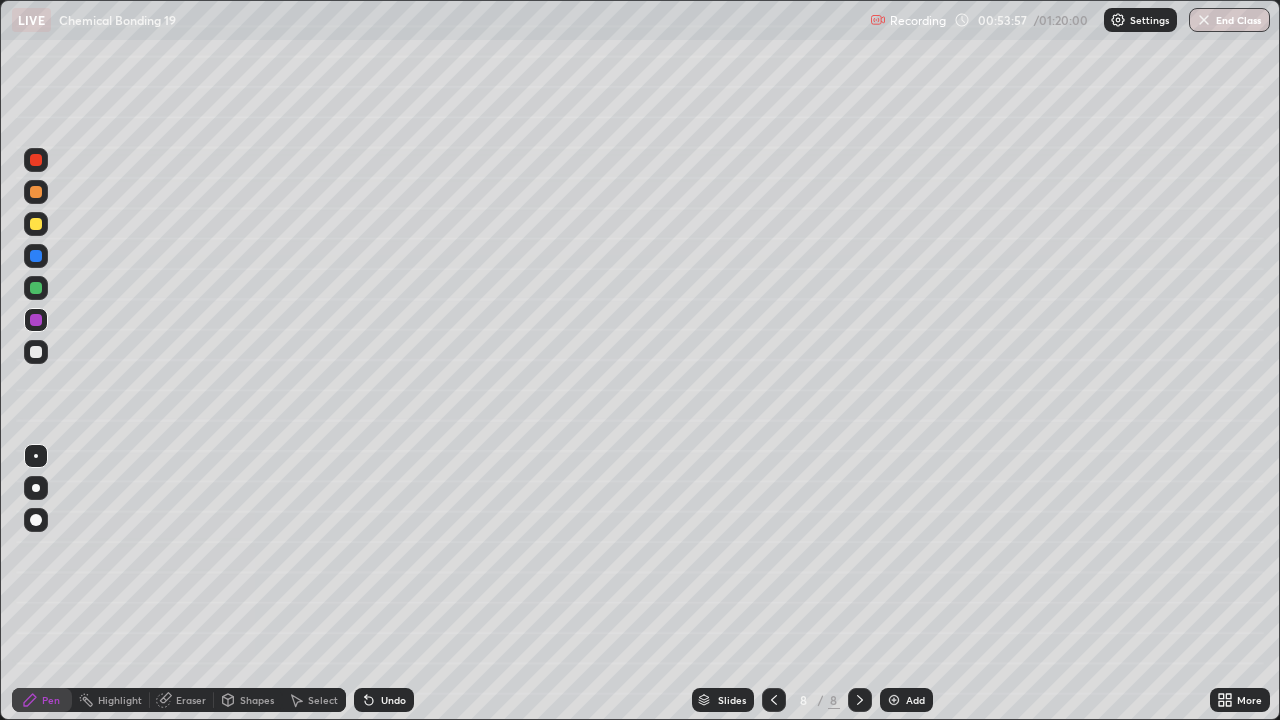 click at bounding box center [36, 320] 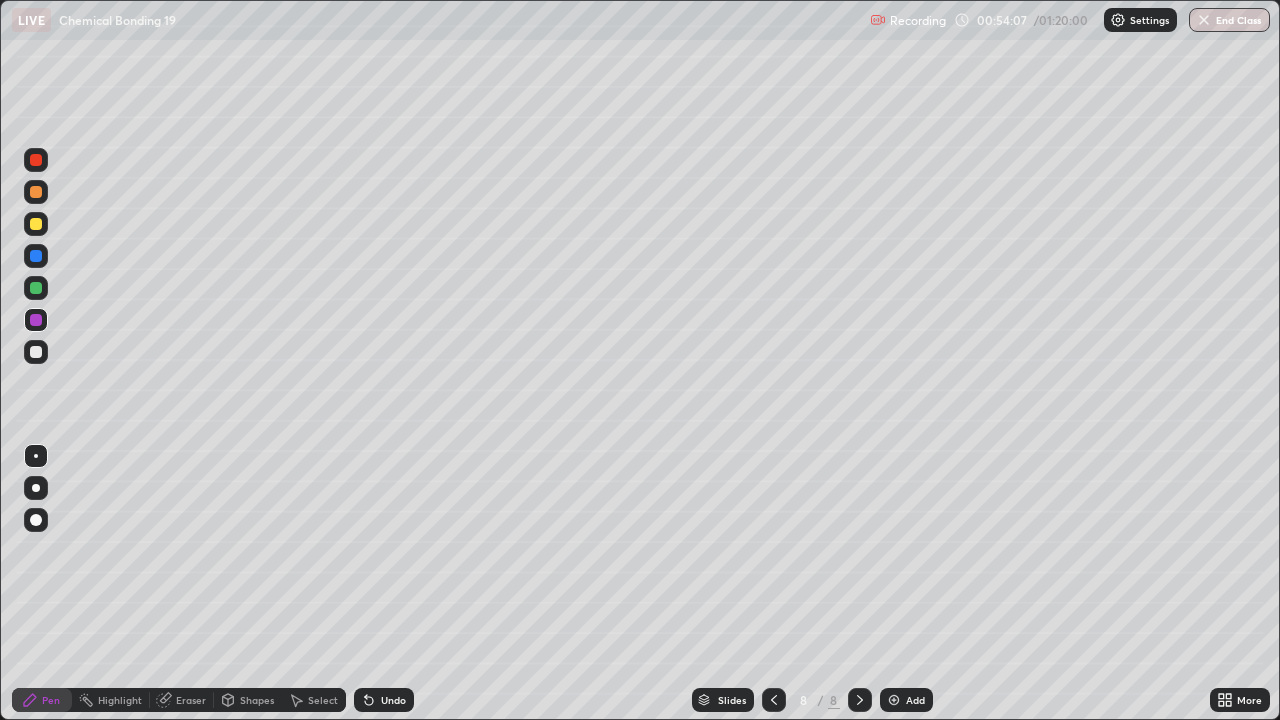 click at bounding box center [36, 352] 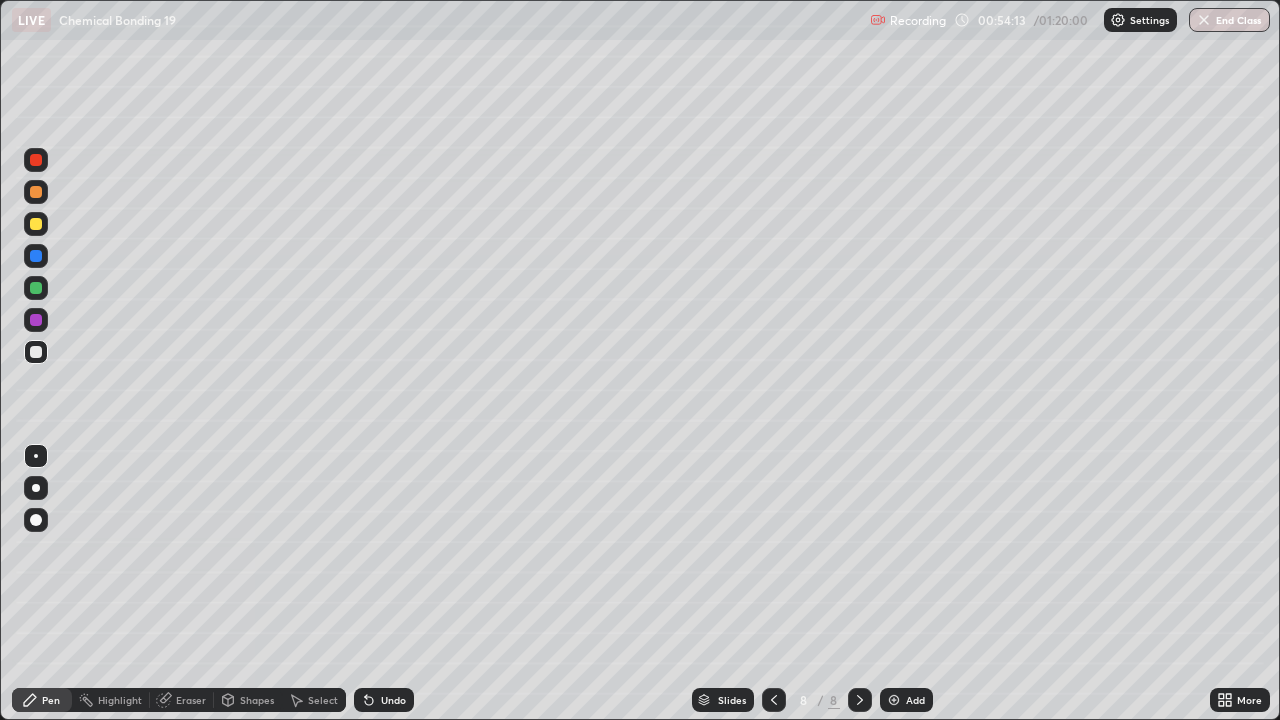 click at bounding box center [36, 320] 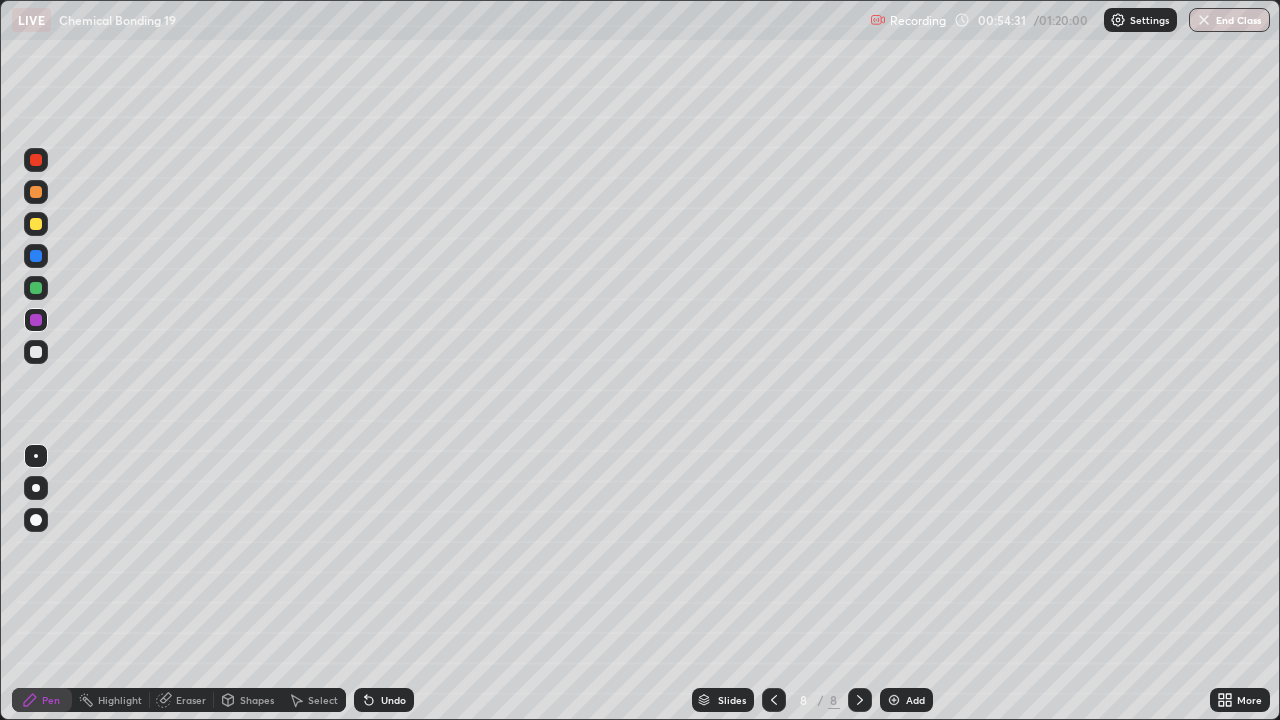 click at bounding box center (36, 320) 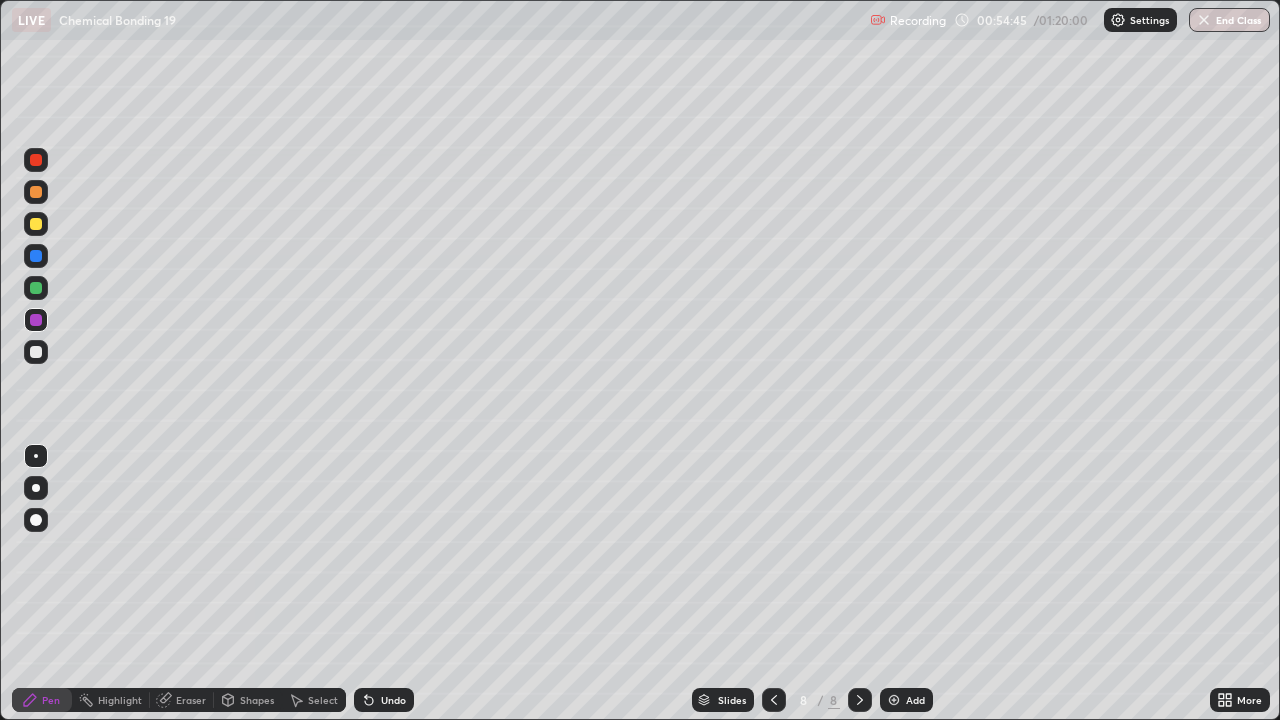 click at bounding box center [36, 352] 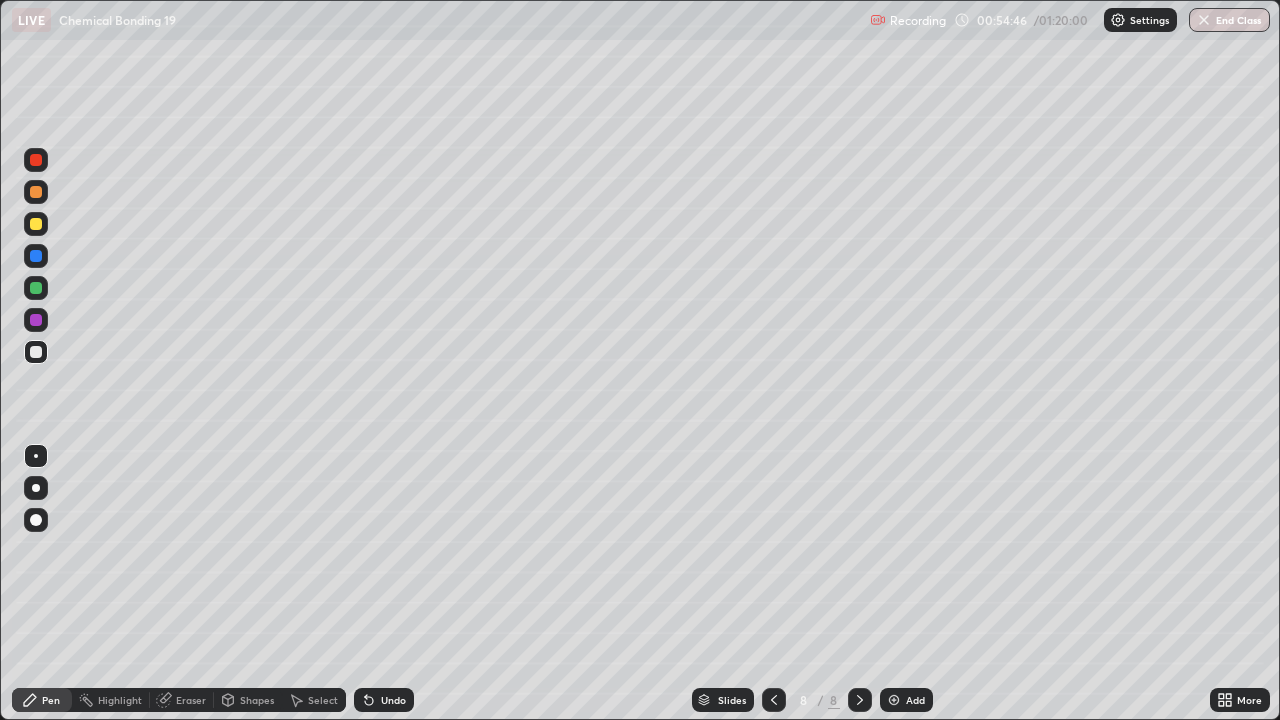click at bounding box center [36, 288] 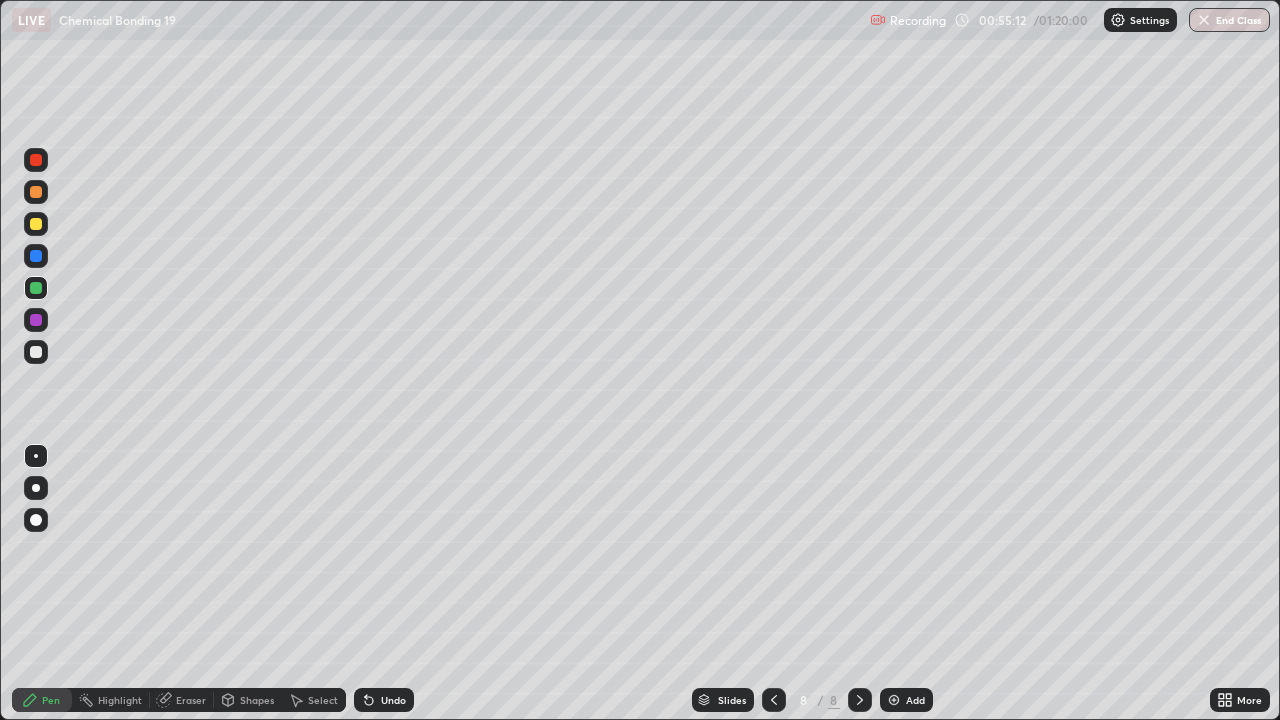 click at bounding box center (36, 320) 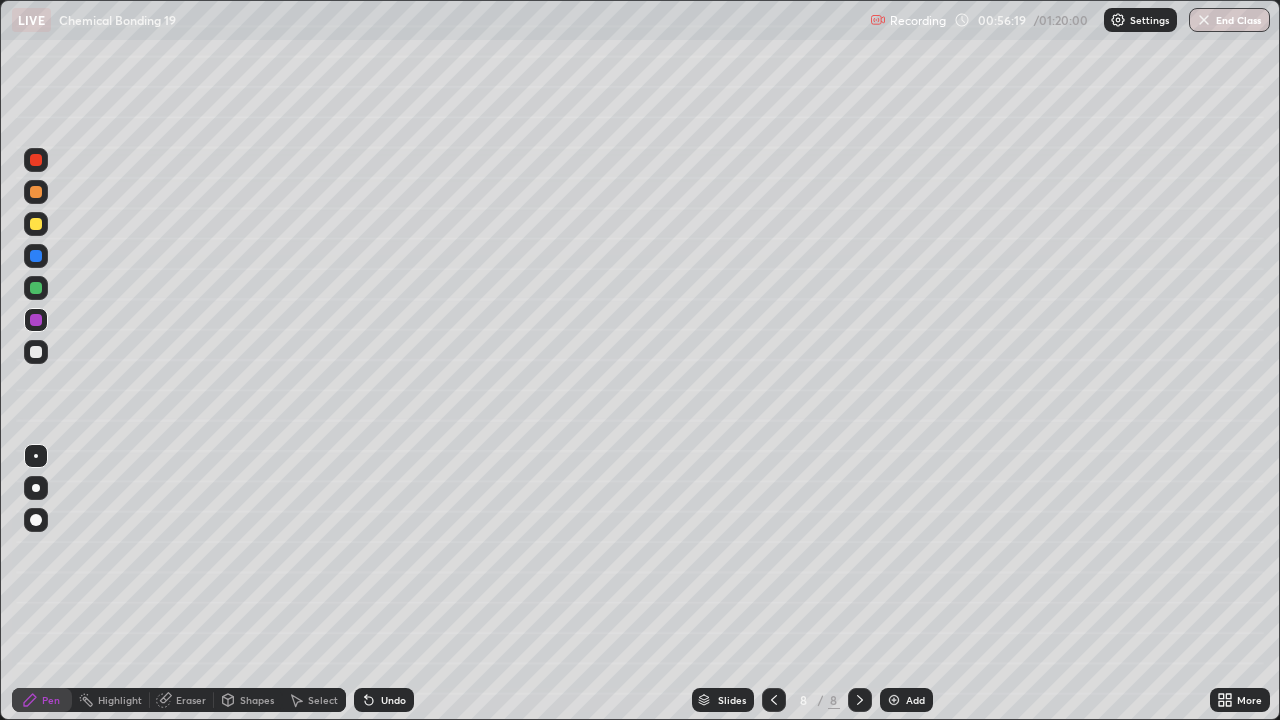 click on "Undo" at bounding box center (393, 700) 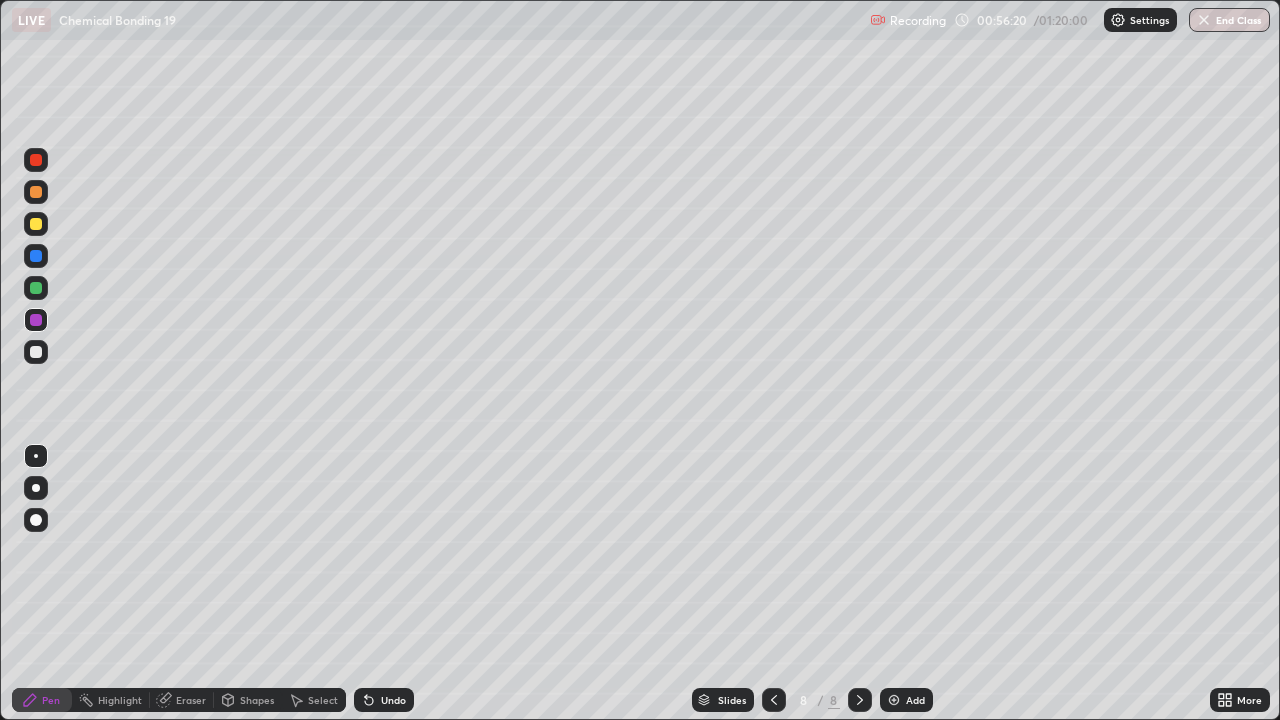 click on "Undo" at bounding box center (384, 700) 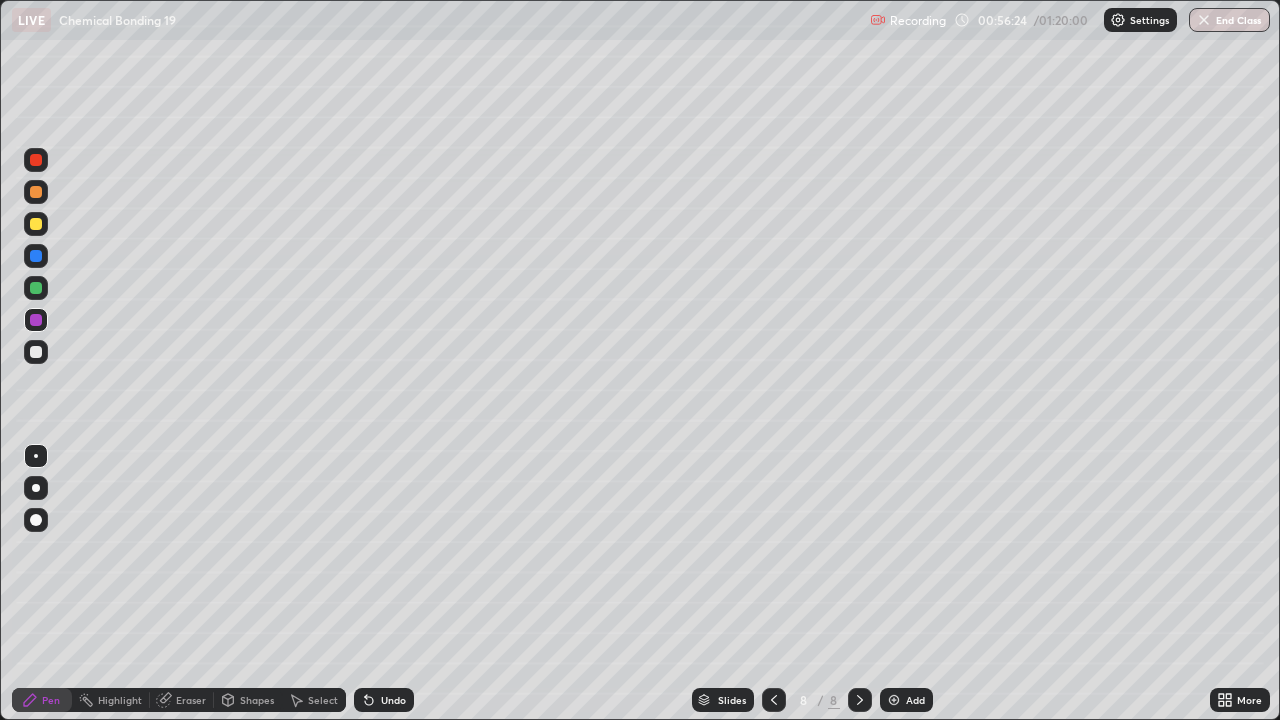 click at bounding box center [36, 352] 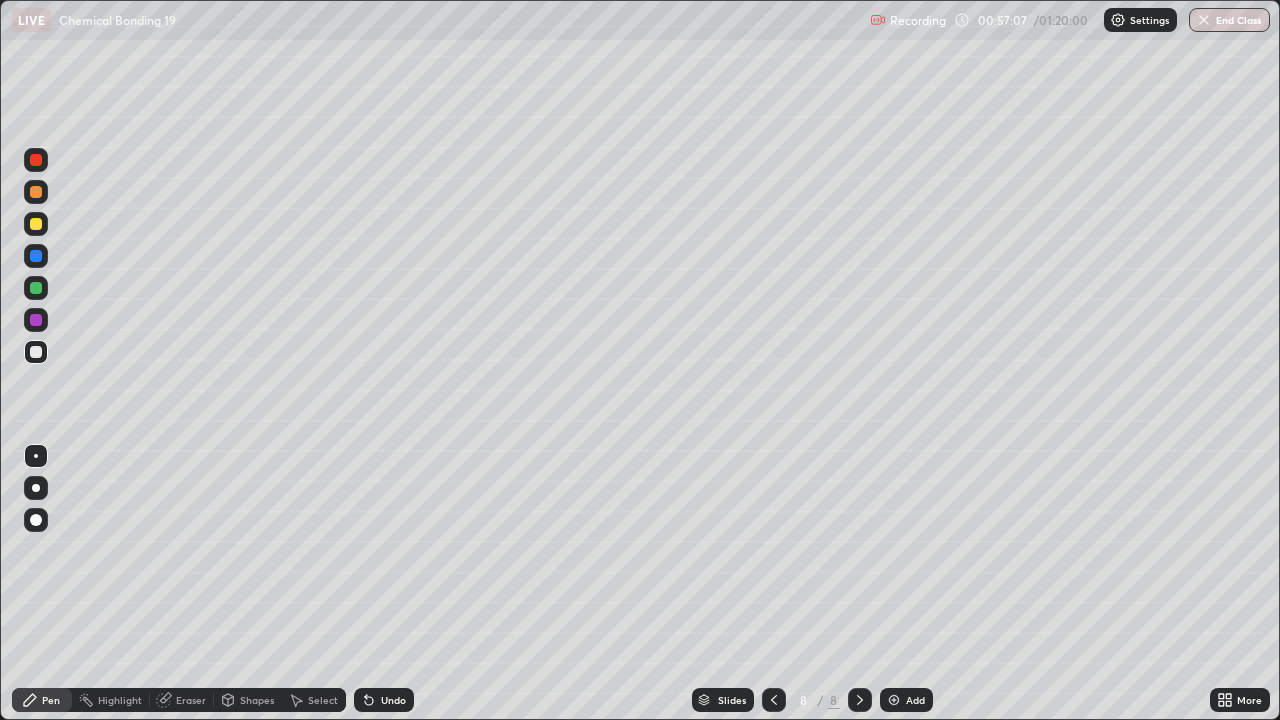 click at bounding box center [36, 224] 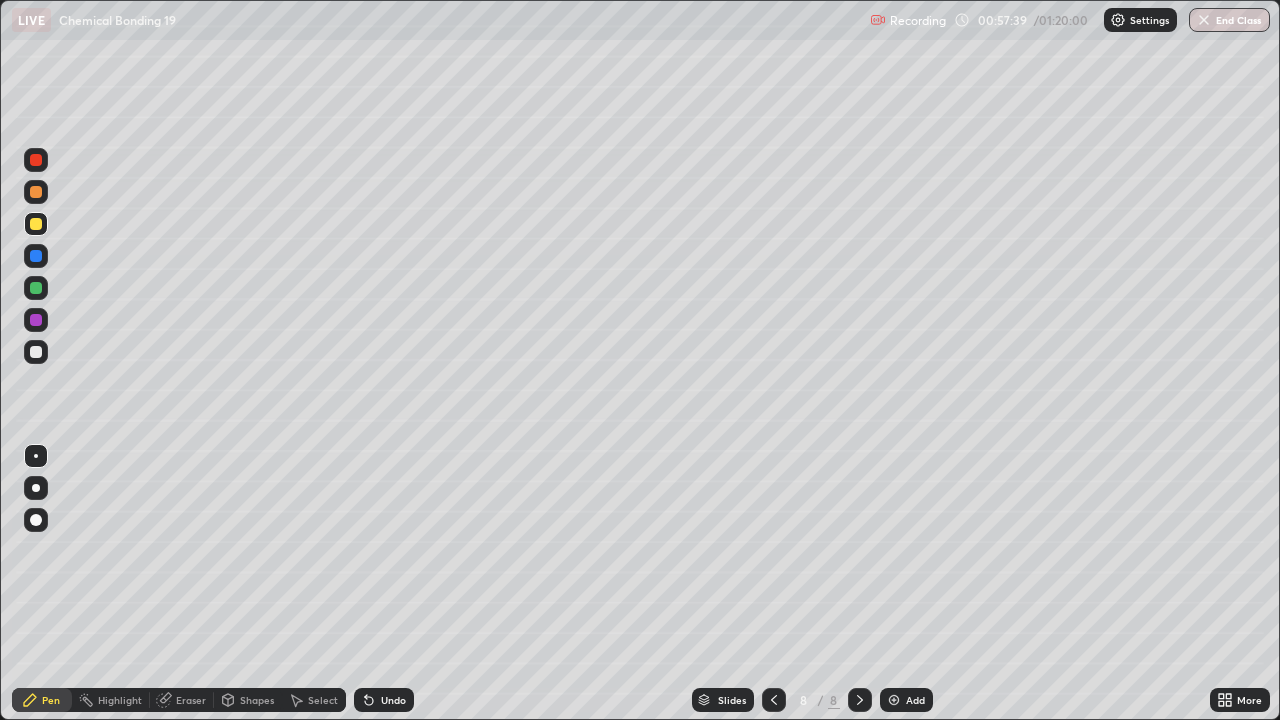 click at bounding box center (894, 700) 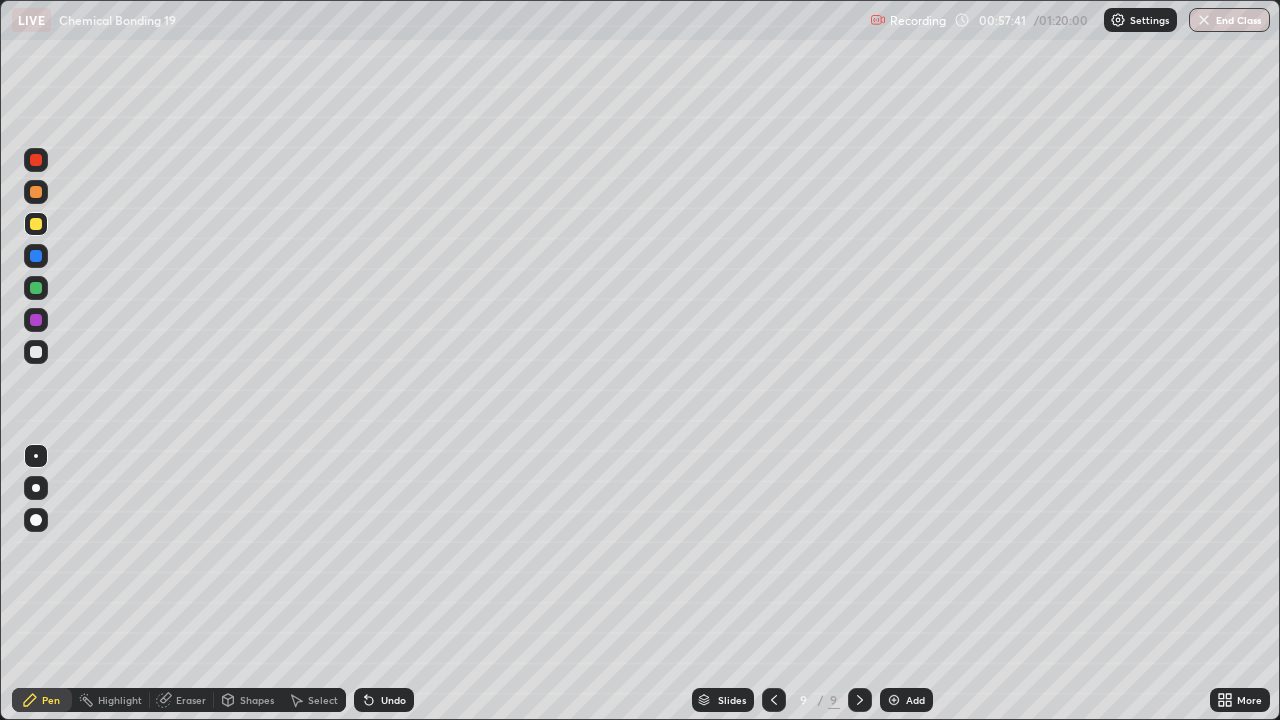 click at bounding box center (36, 352) 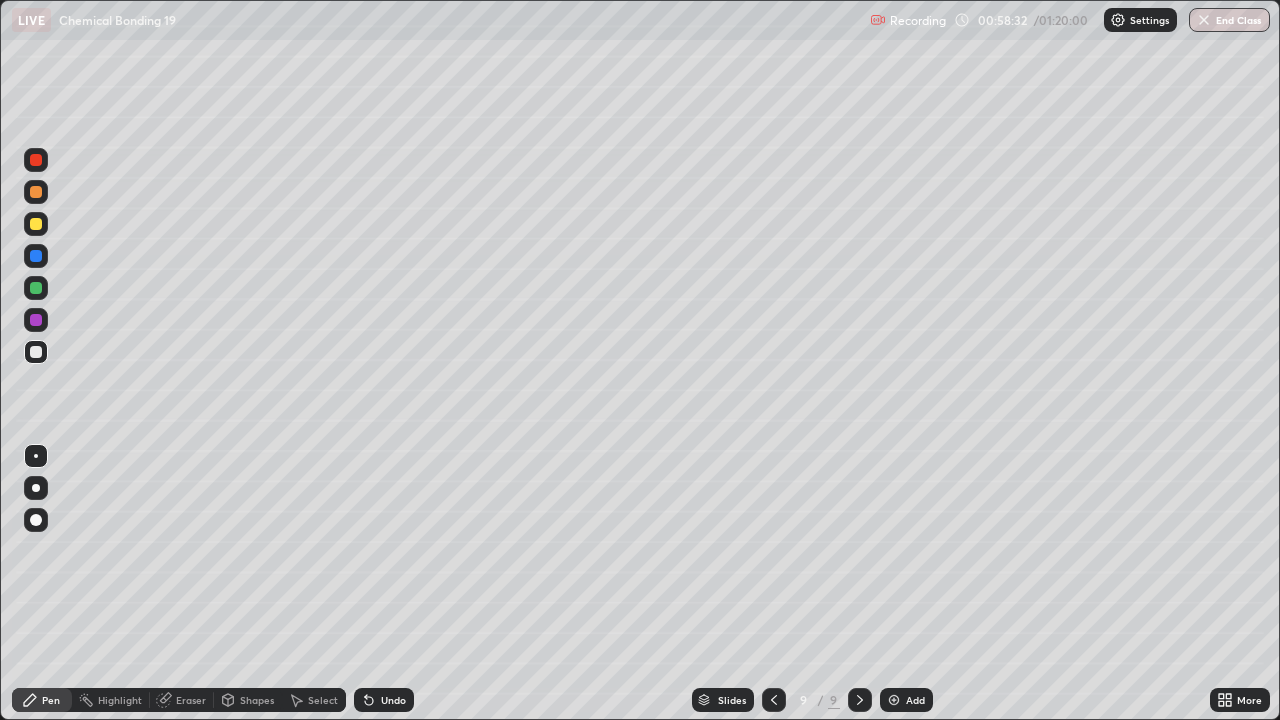 click at bounding box center [36, 224] 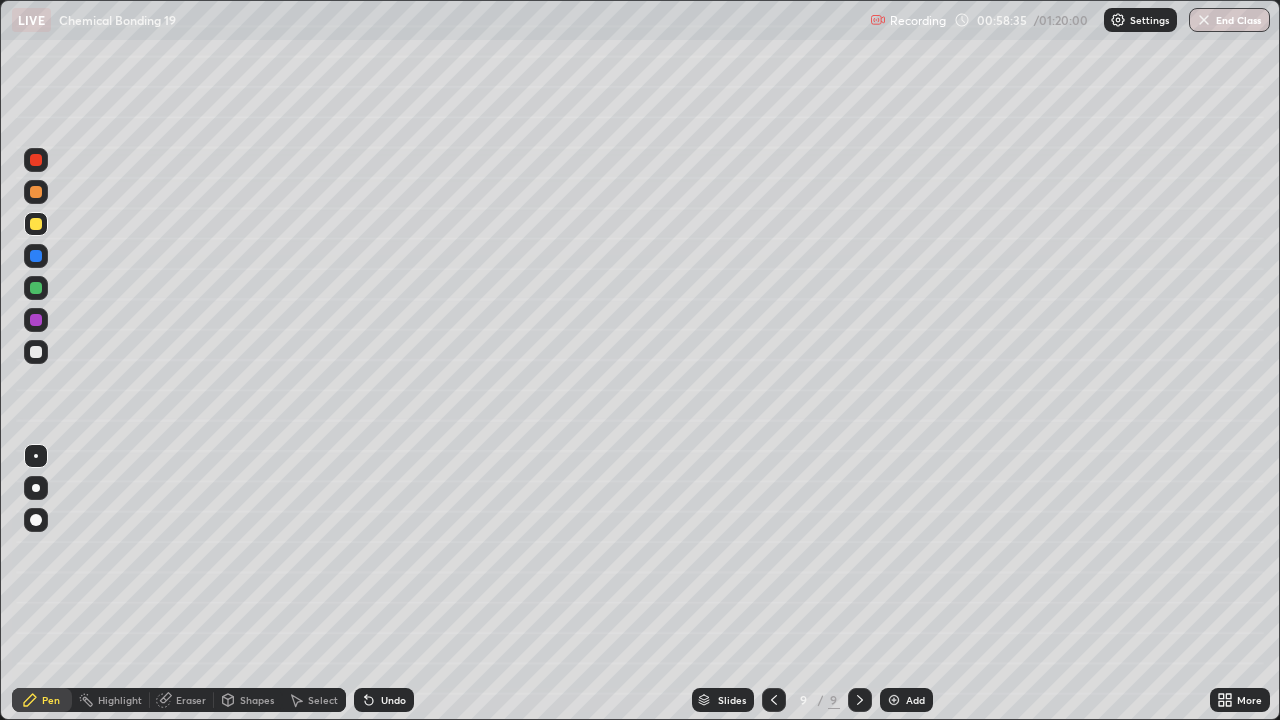 click at bounding box center (36, 352) 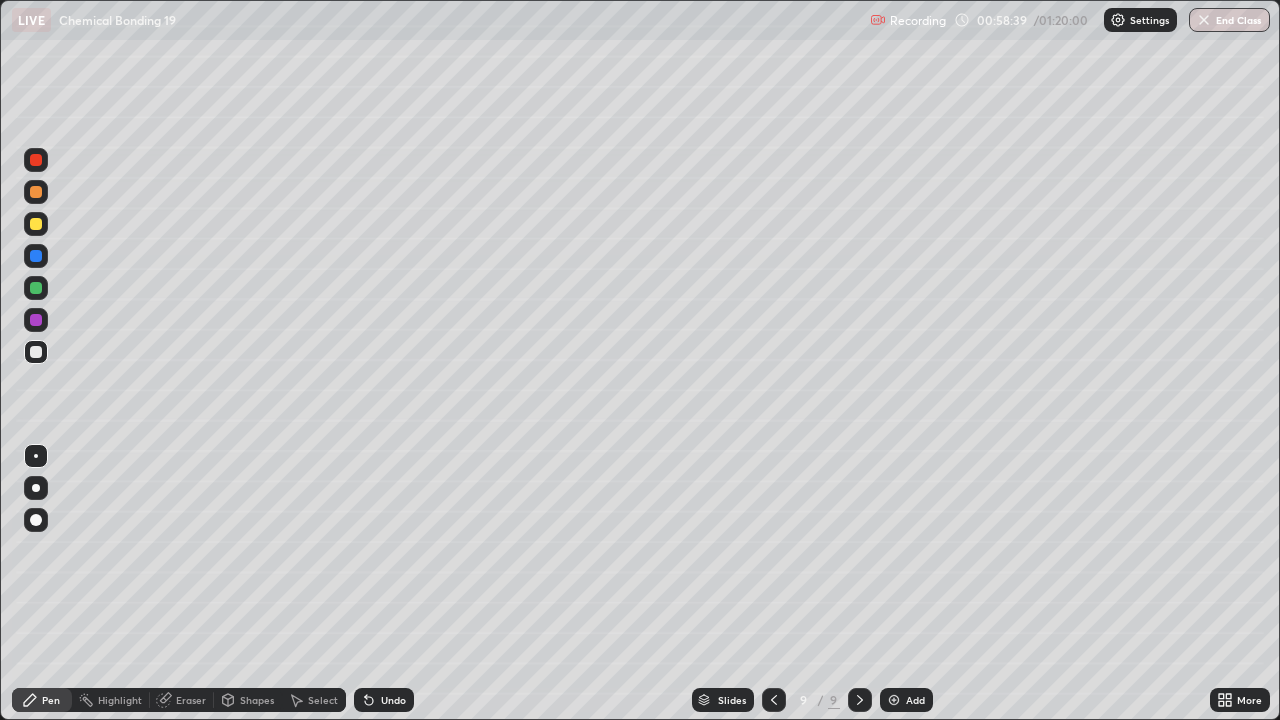 click at bounding box center (36, 224) 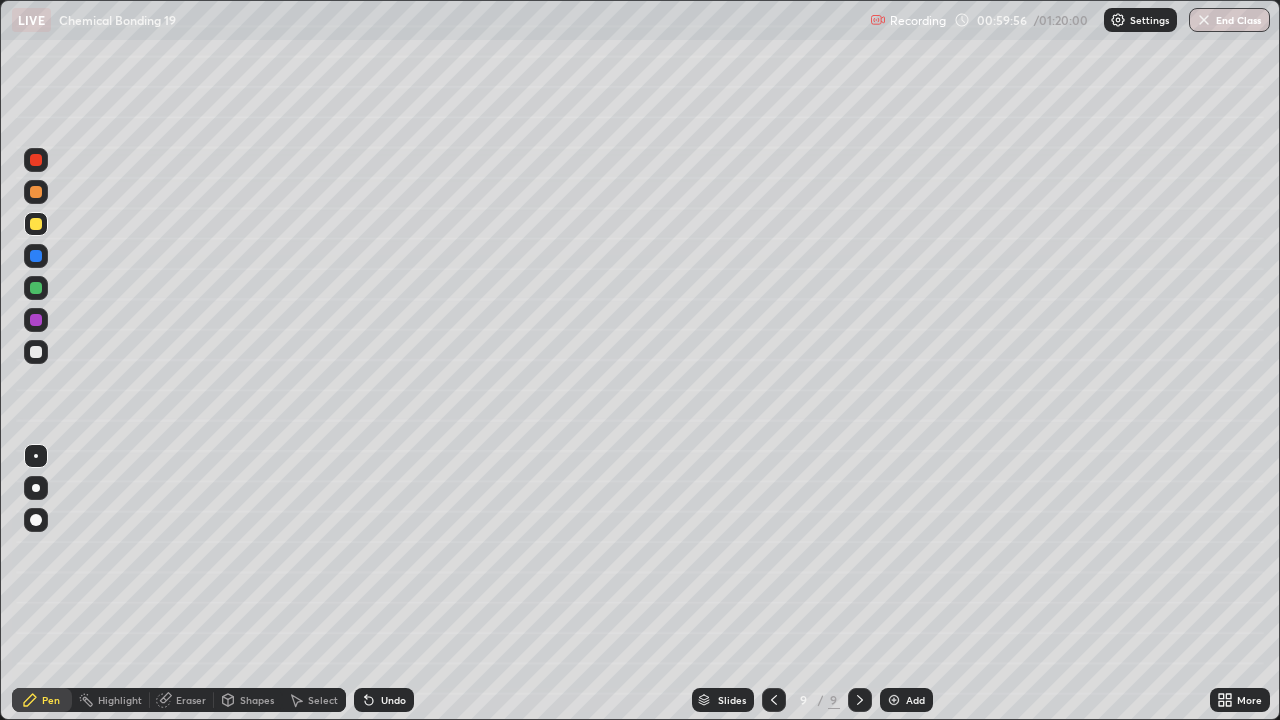 click at bounding box center (36, 352) 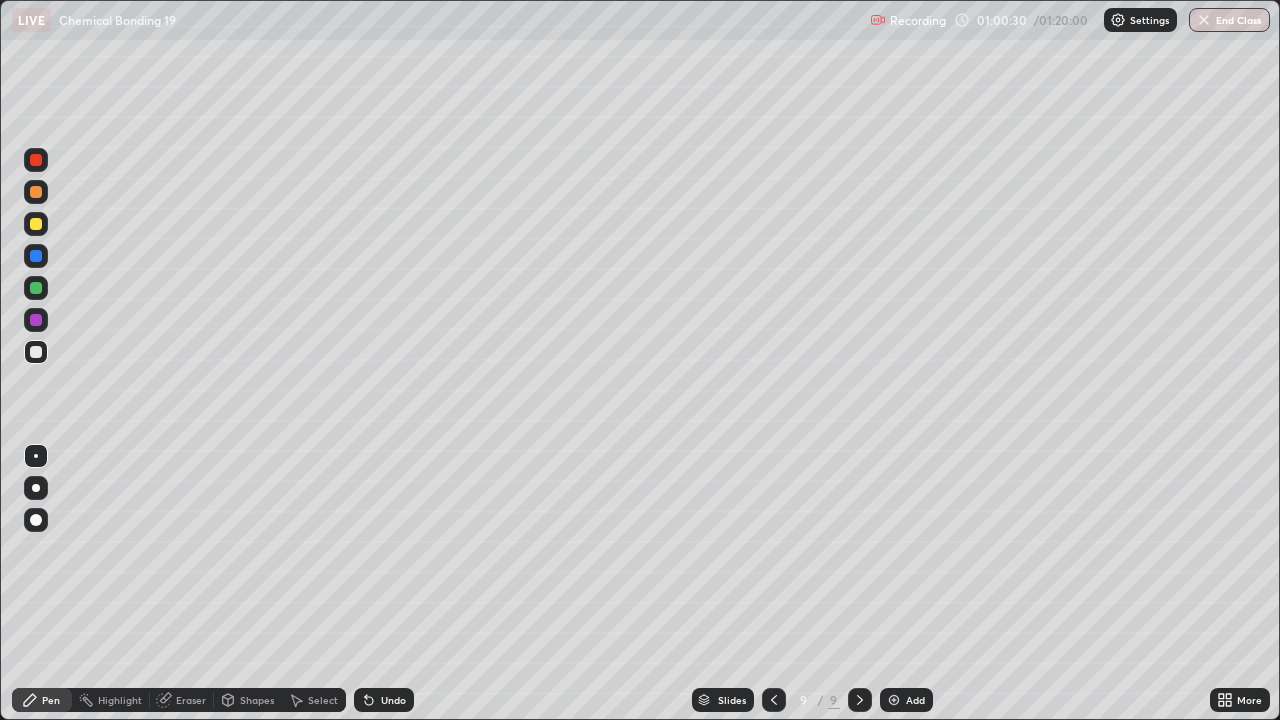 click at bounding box center (774, 700) 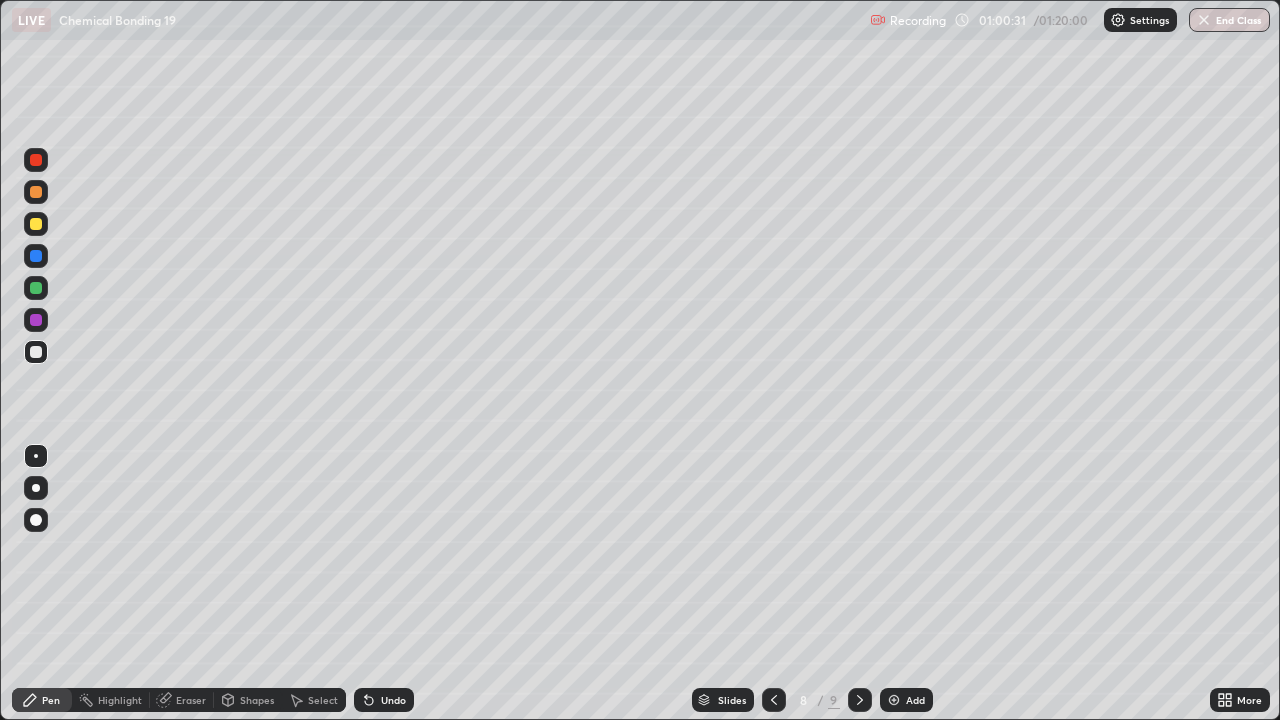 click 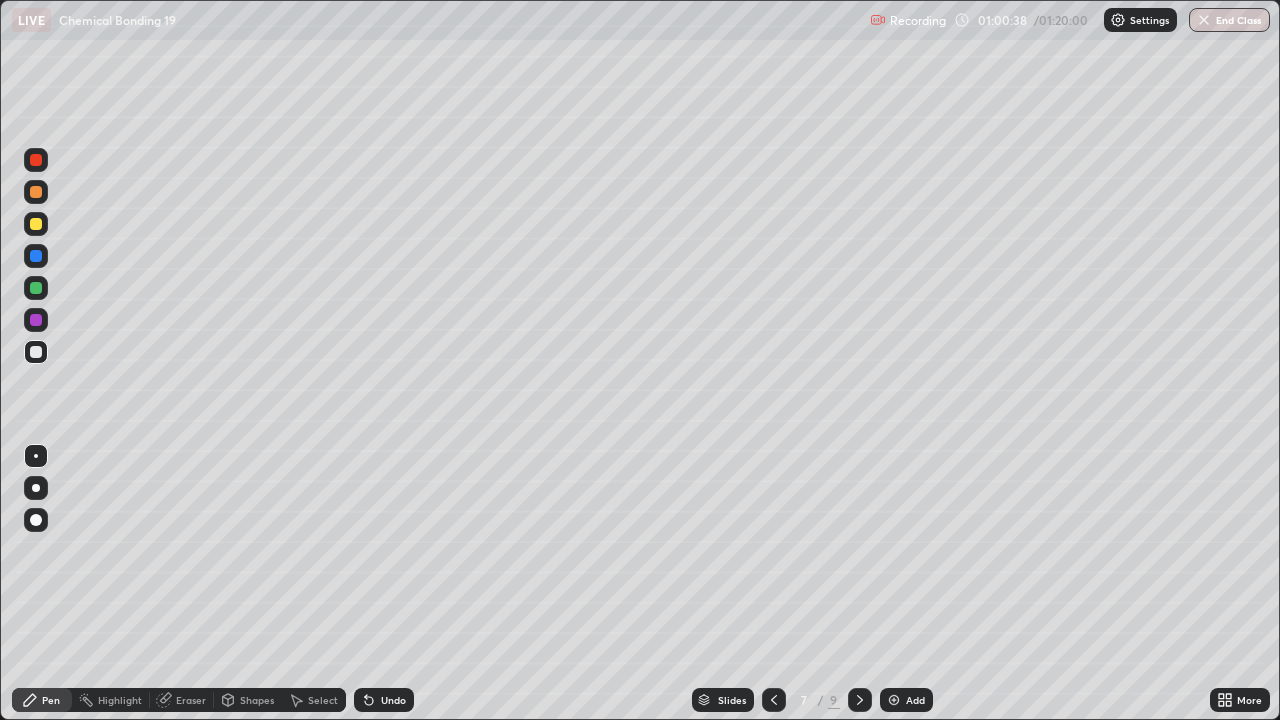 click 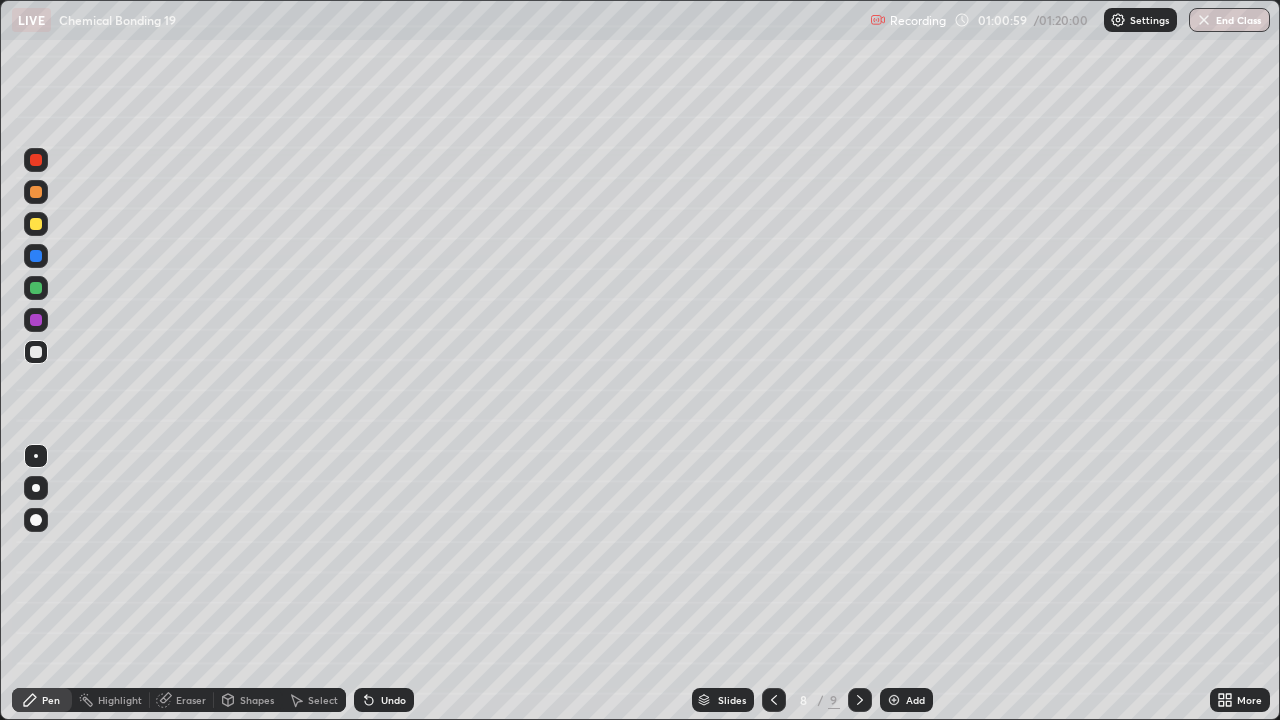 click 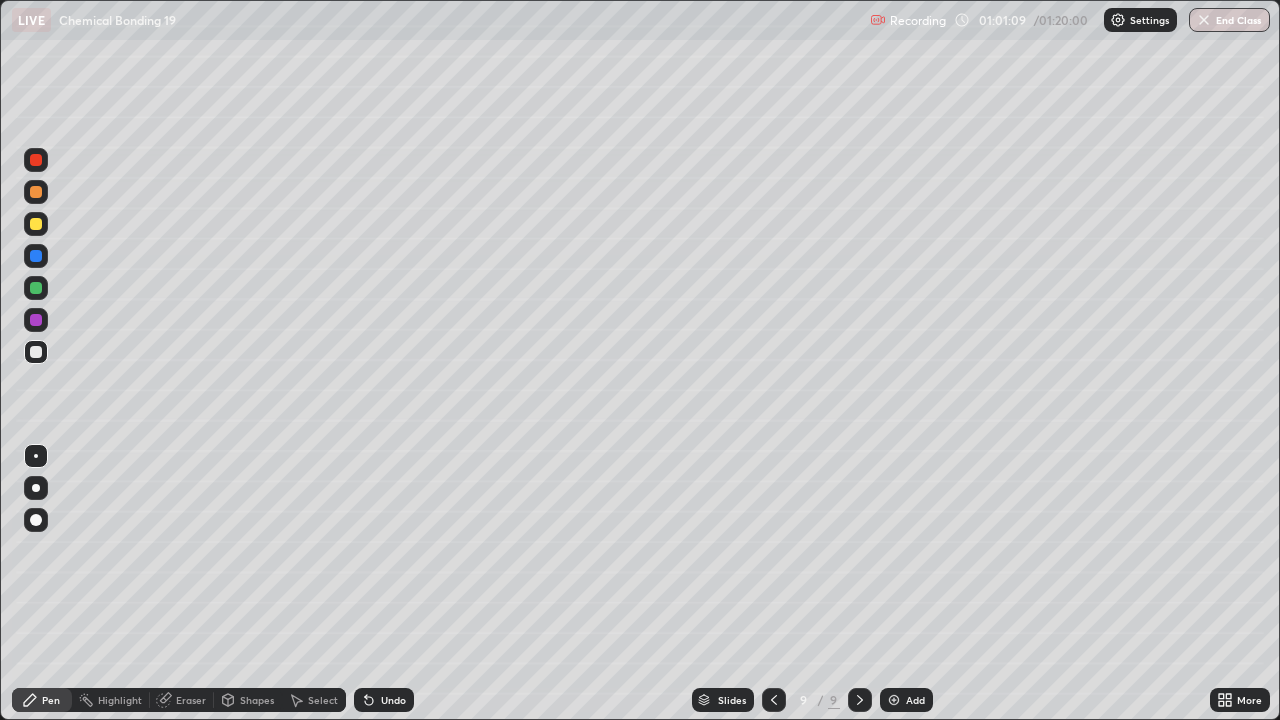 click 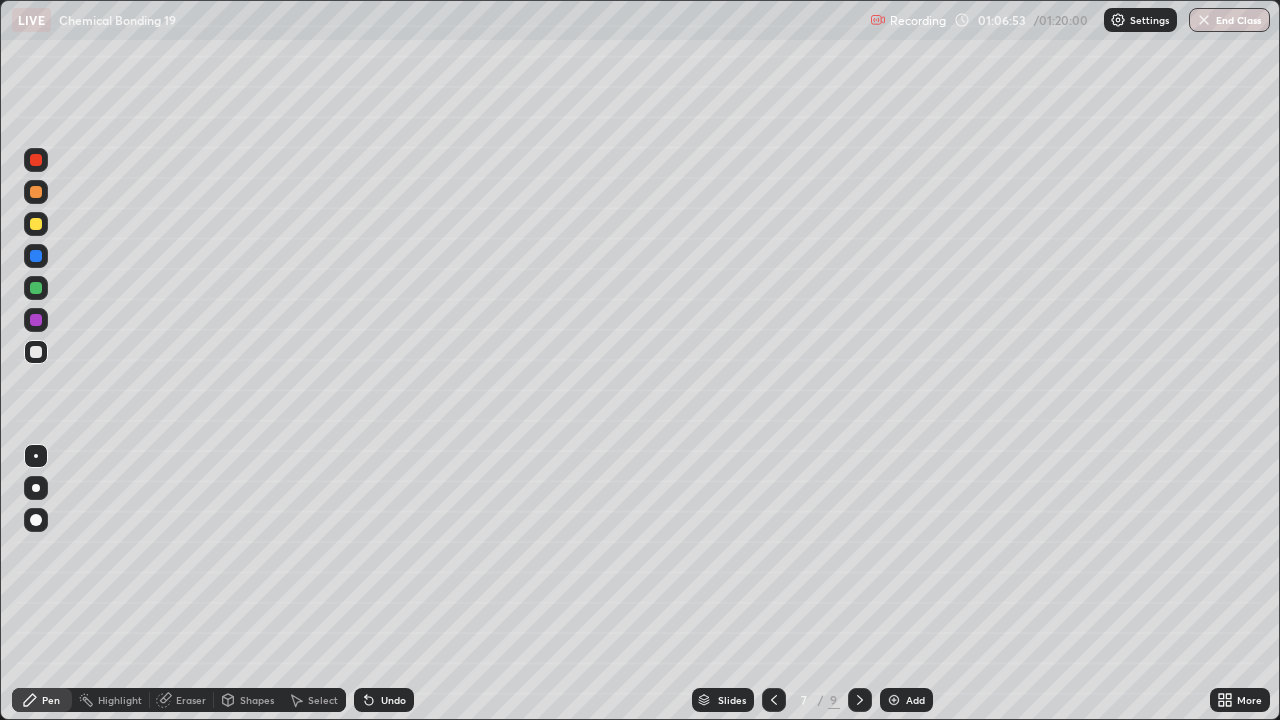 click 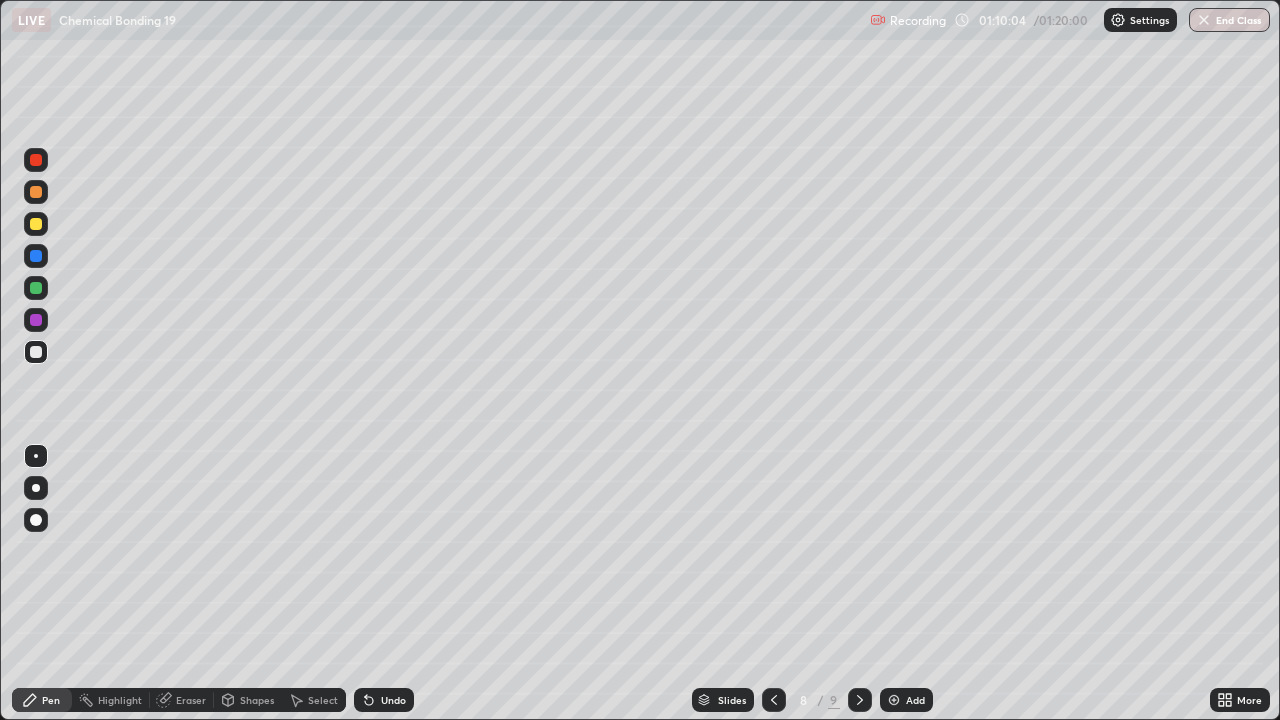 click at bounding box center [860, 700] 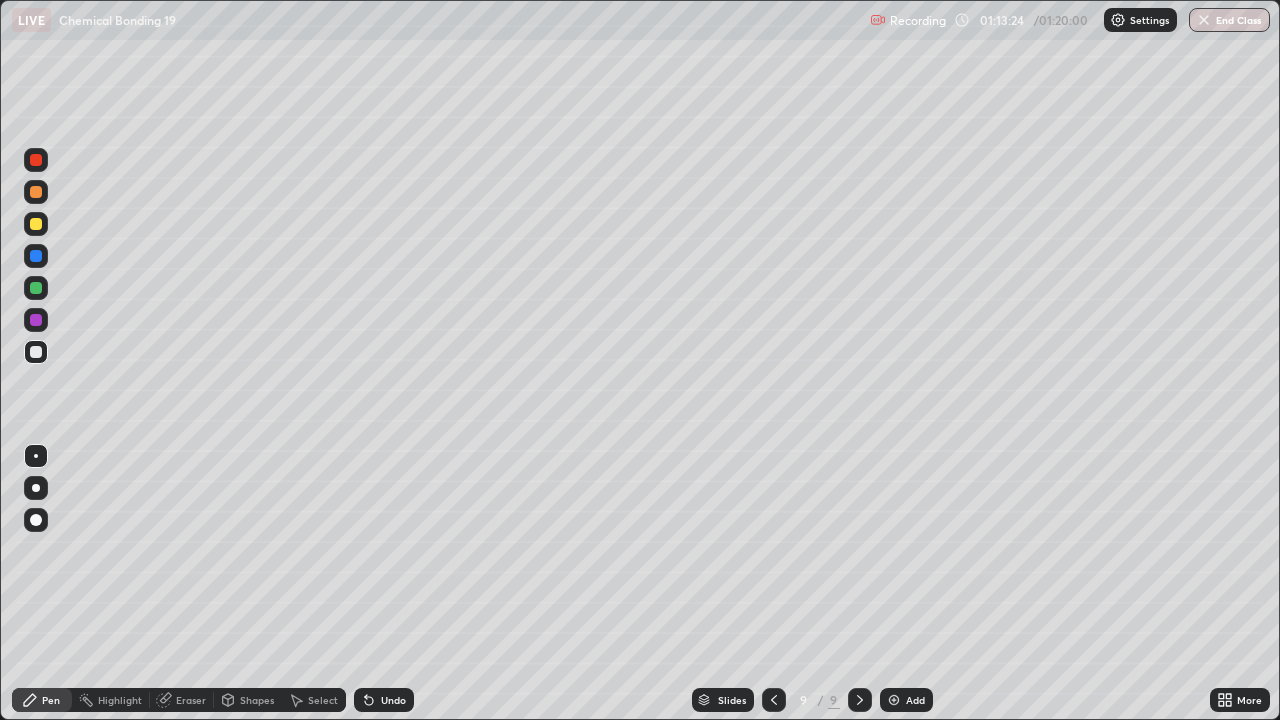 click at bounding box center [1204, 20] 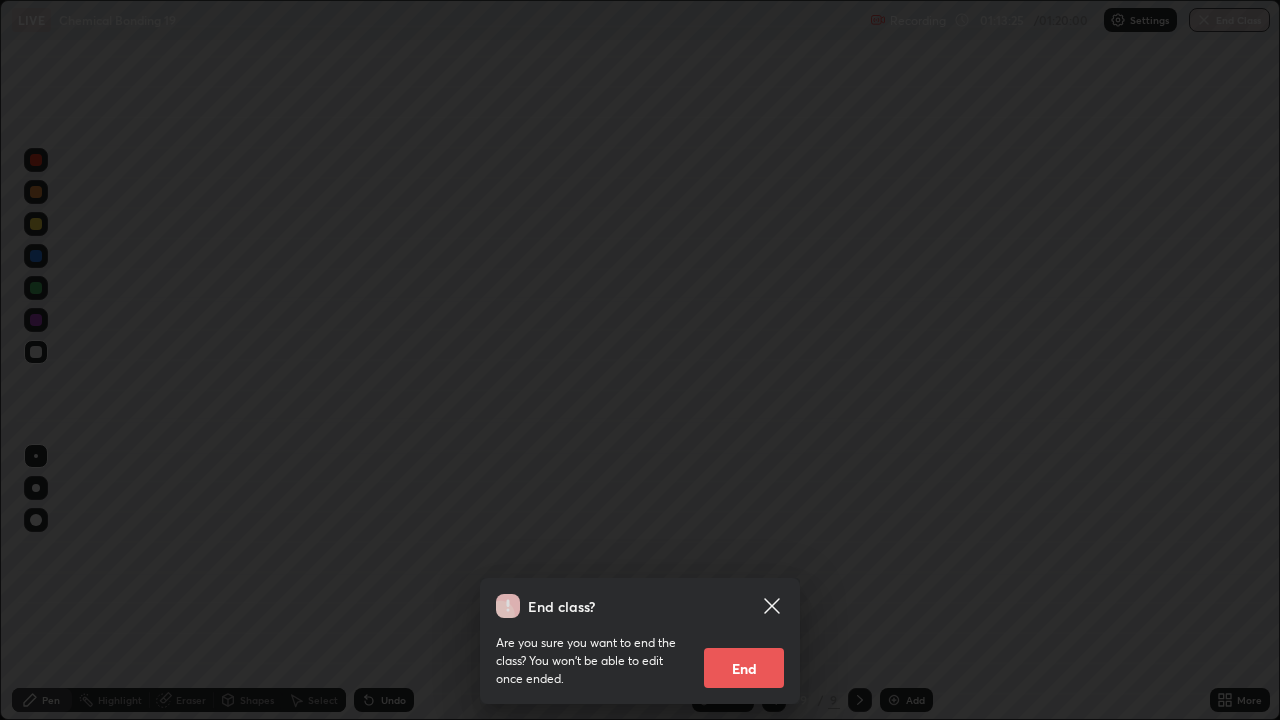 click on "End" at bounding box center (744, 668) 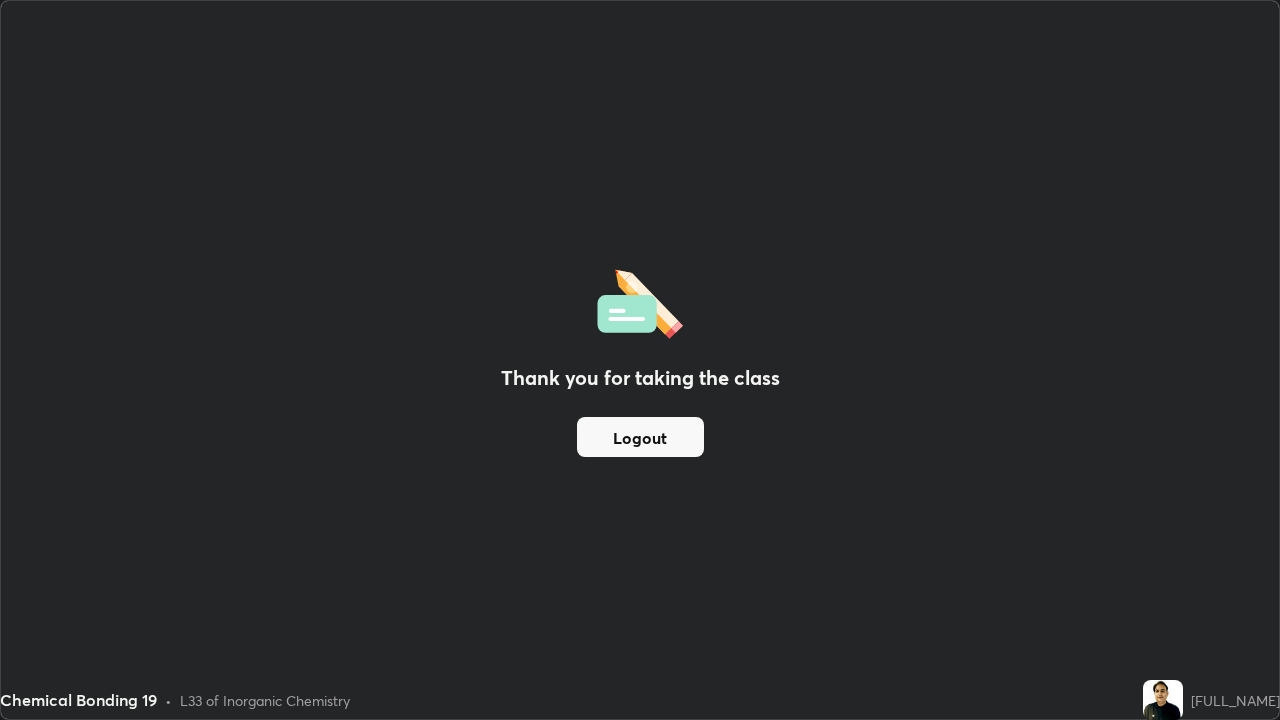 click on "Logout" at bounding box center [640, 437] 